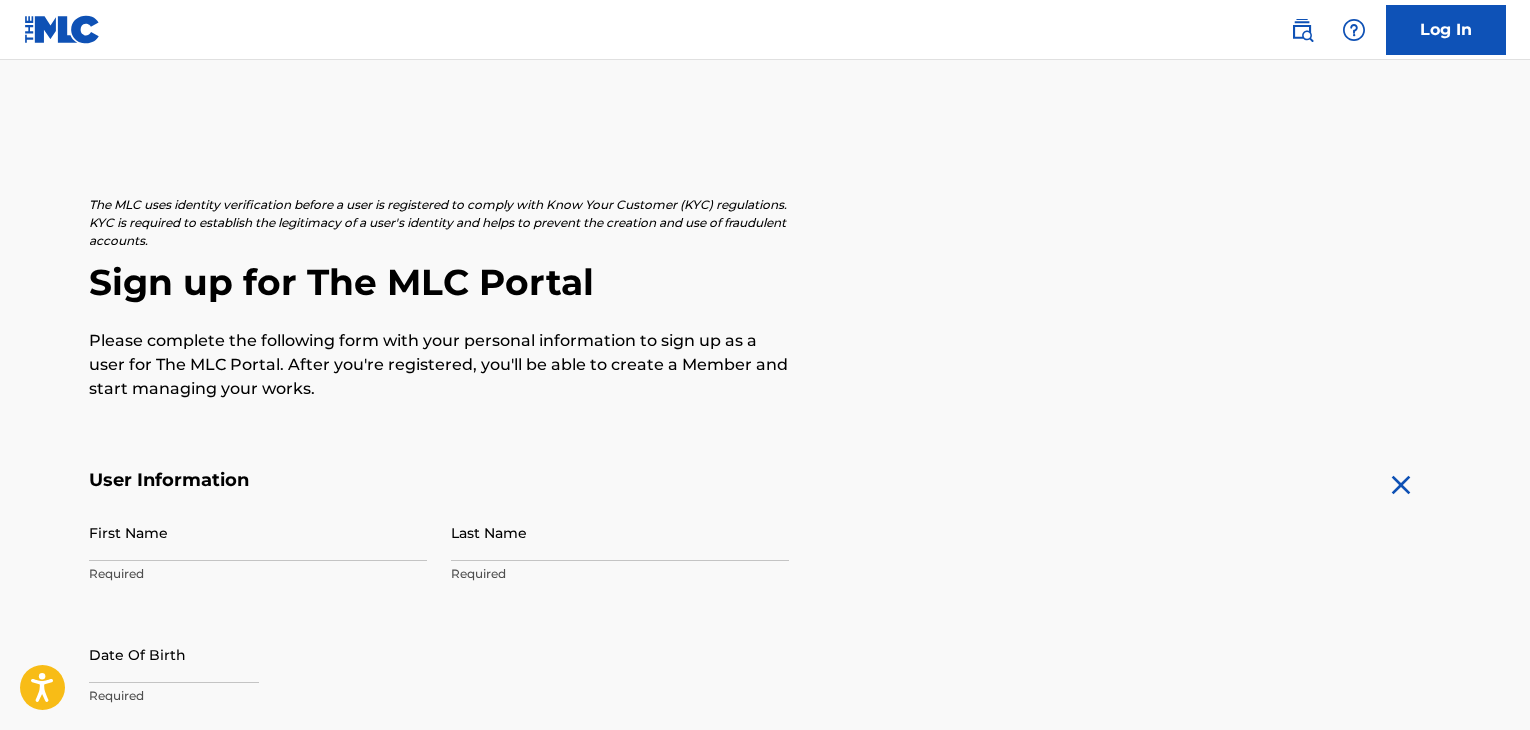 scroll, scrollTop: 433, scrollLeft: 0, axis: vertical 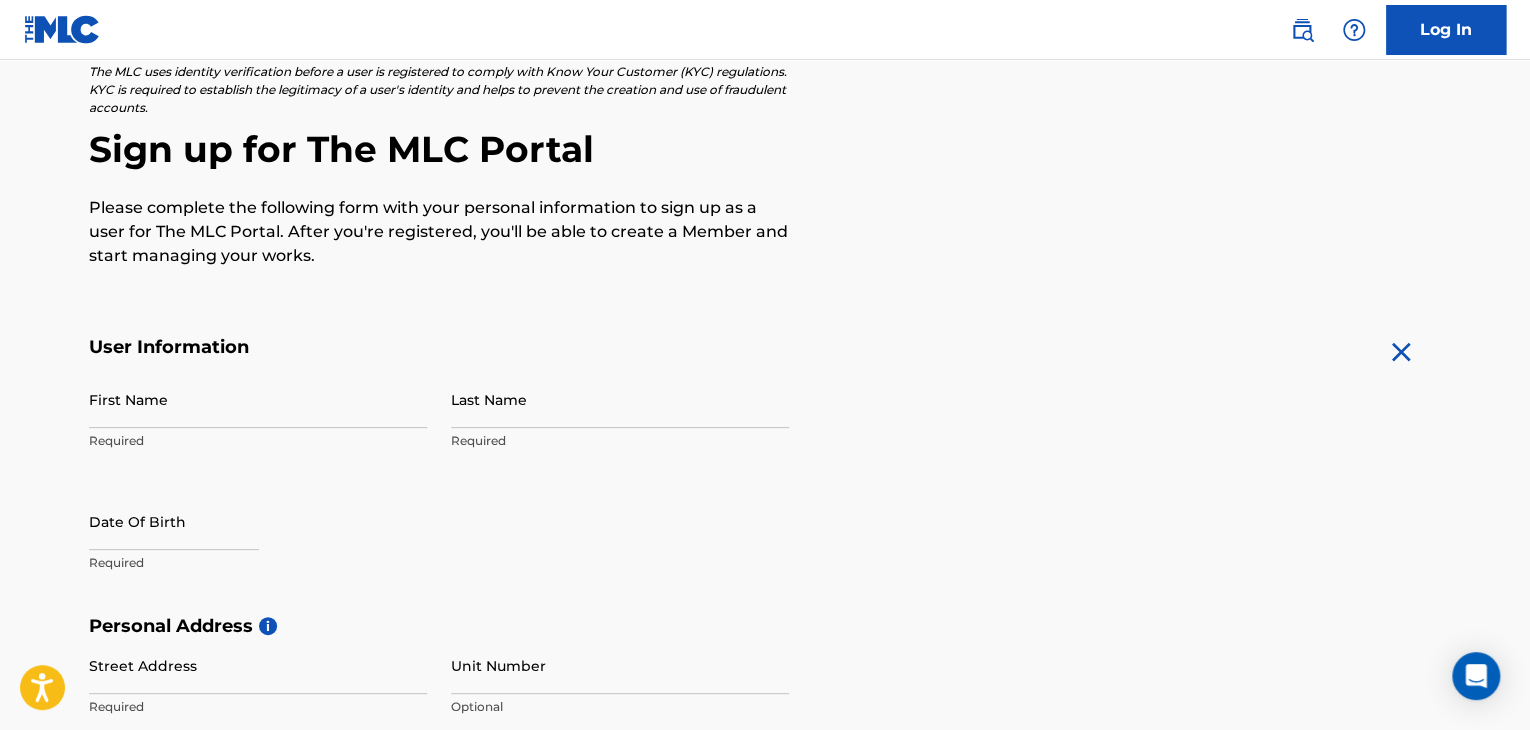 click on "Required" at bounding box center [258, 441] 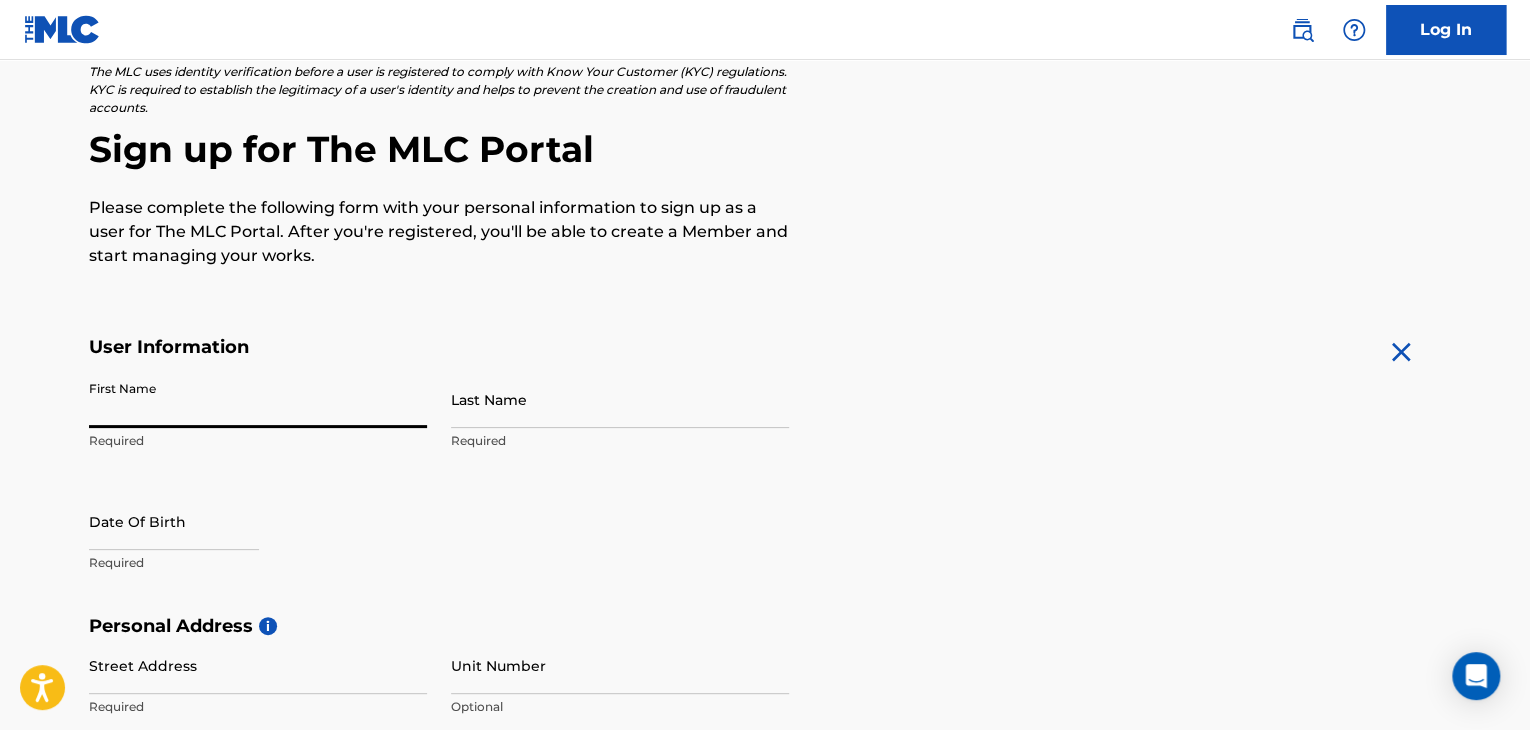 type on "[PERSON_NAME]" 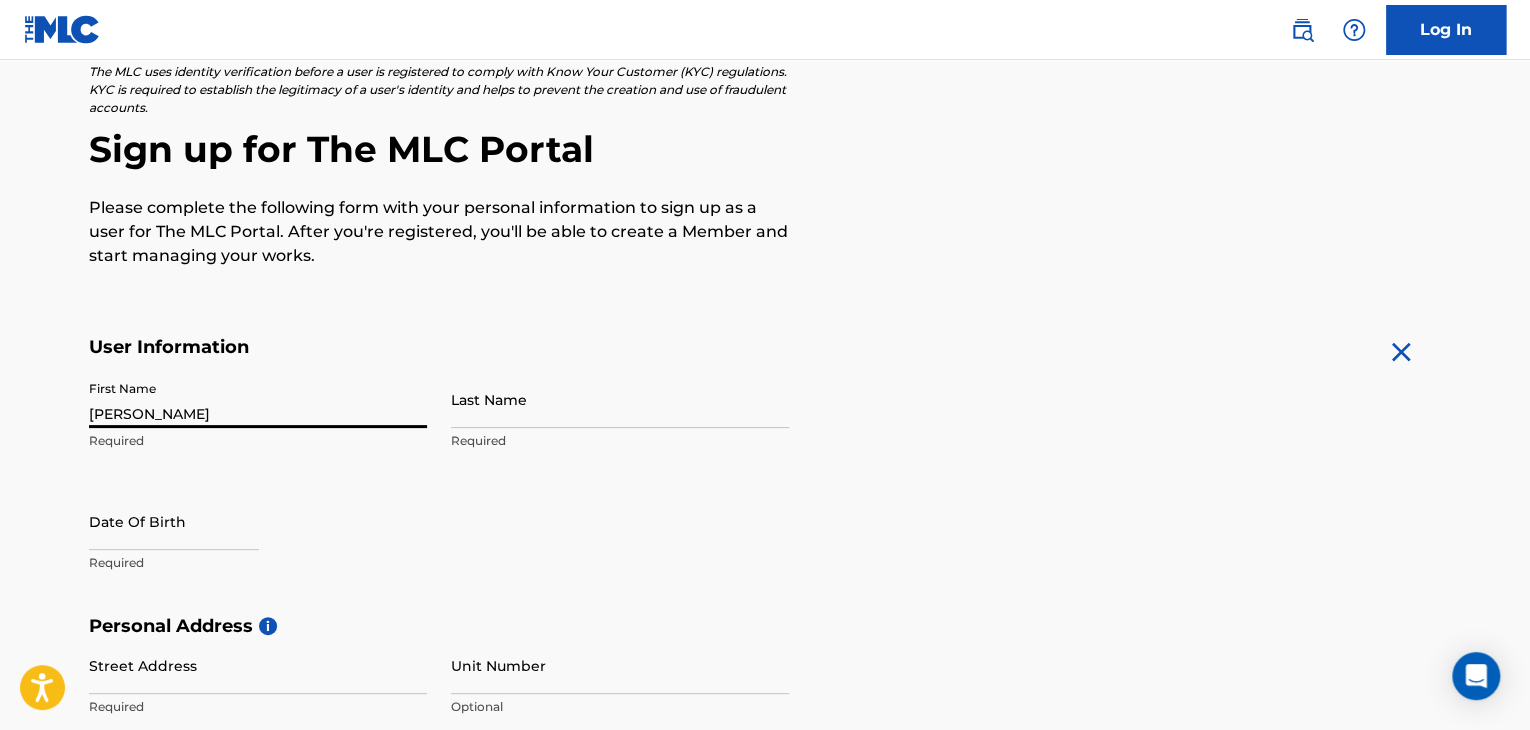 type on "[PERSON_NAME]" 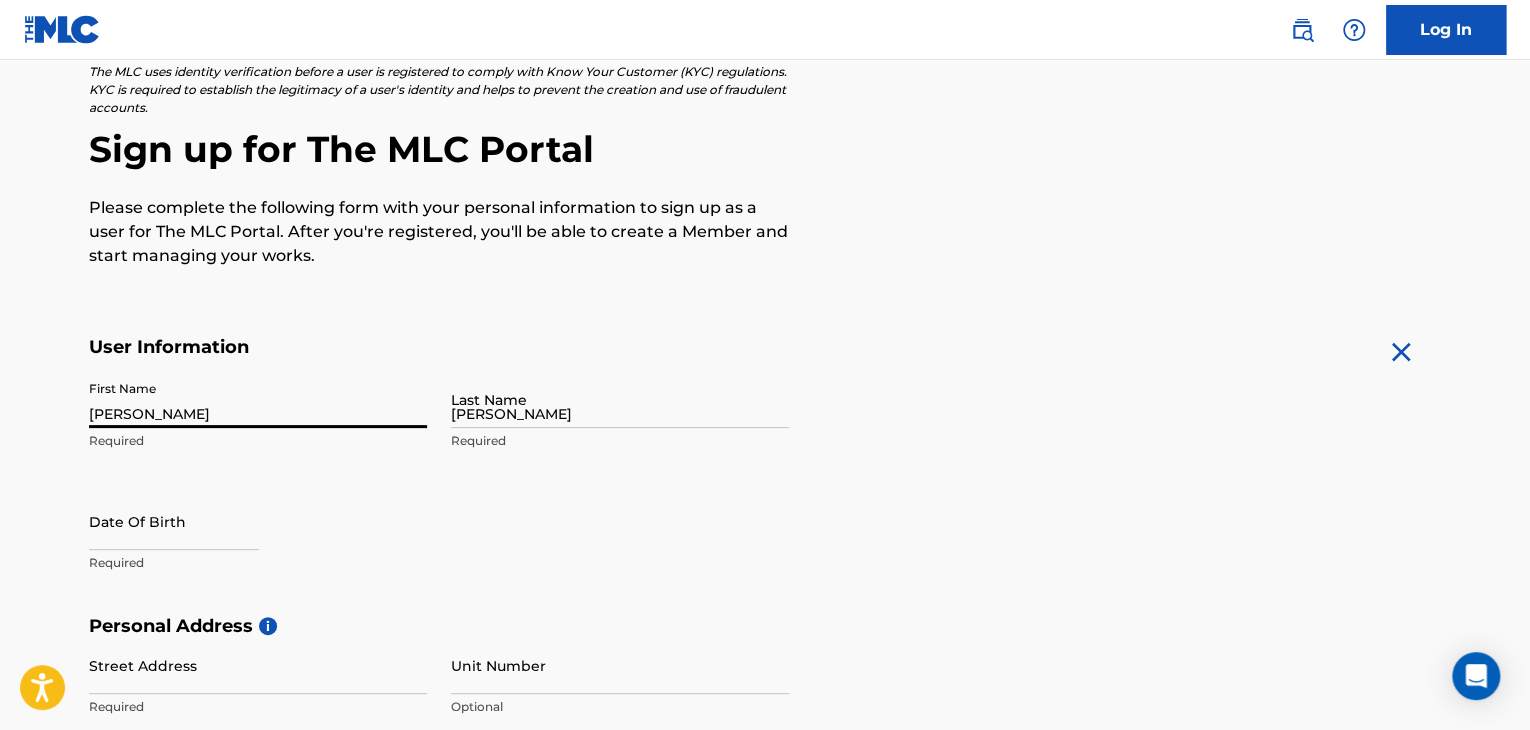 type on "no 5 brookshore" 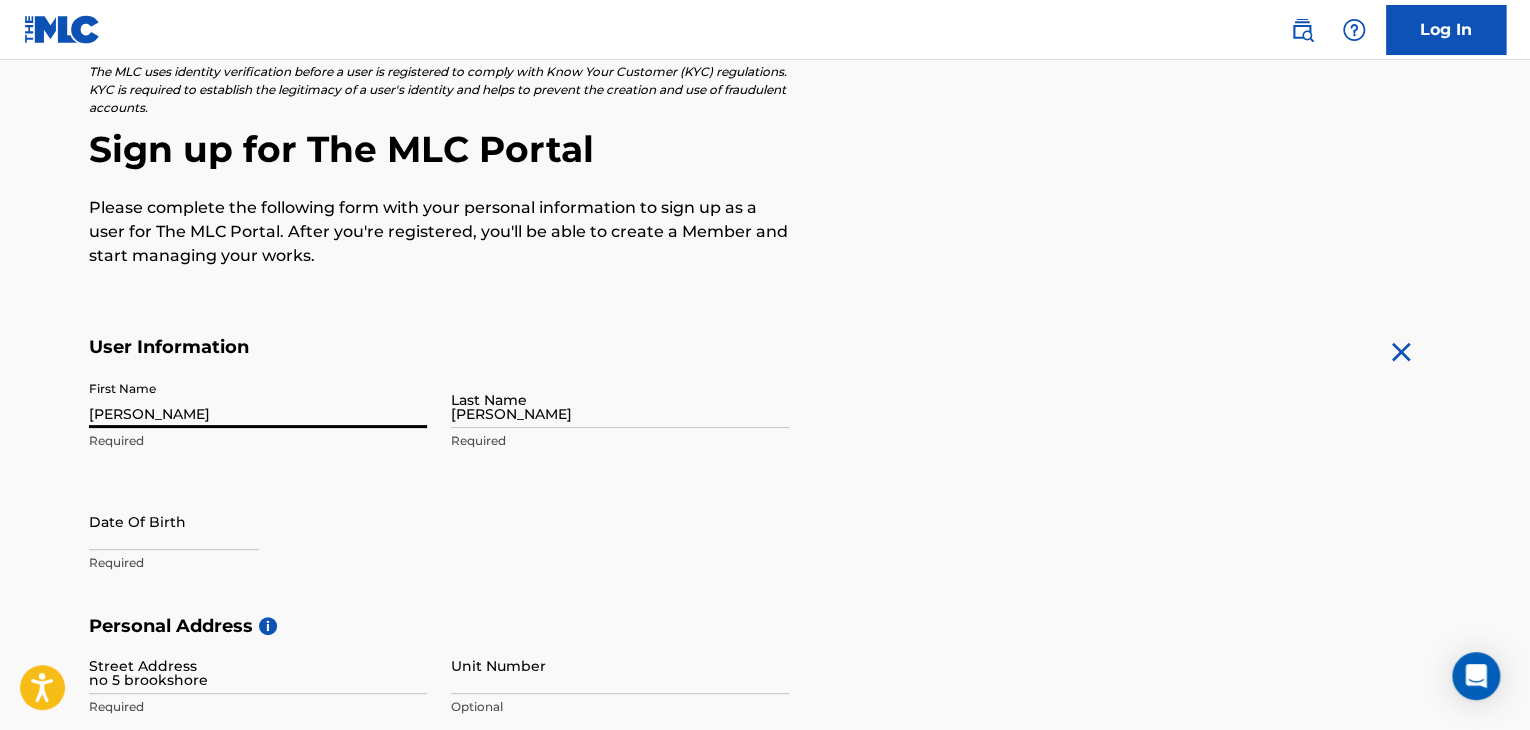 type on "abuja" 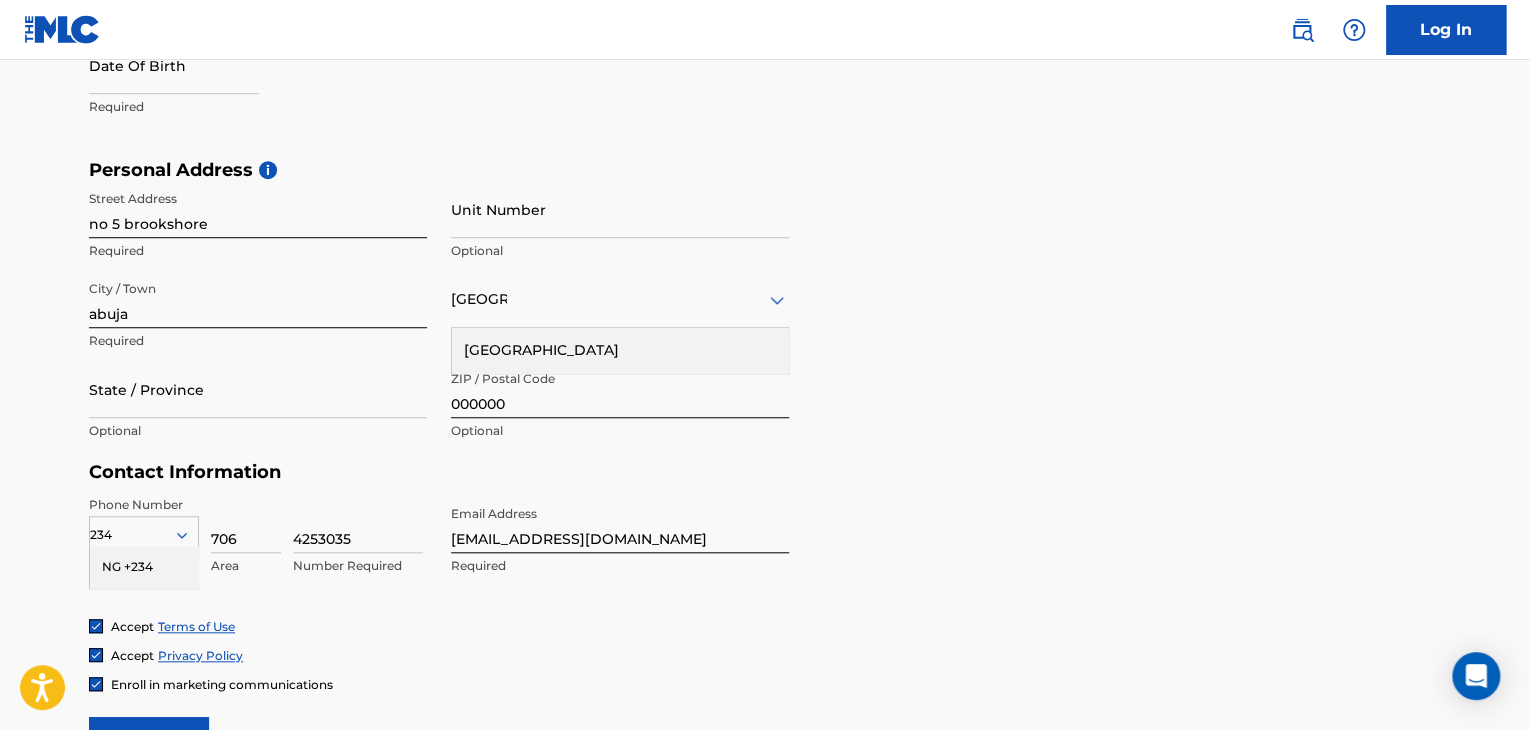 scroll, scrollTop: 547, scrollLeft: 0, axis: vertical 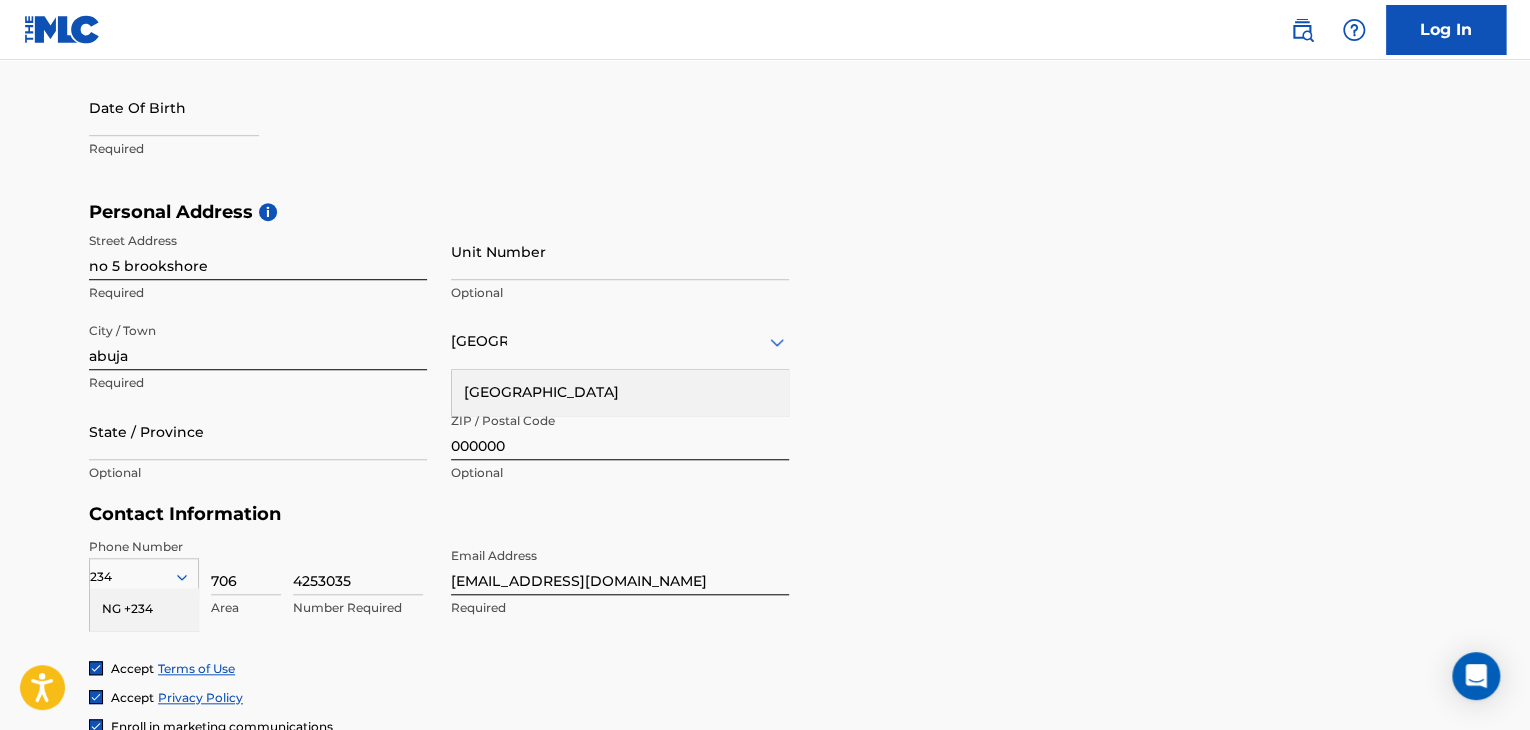 click on "State / Province" at bounding box center [258, 431] 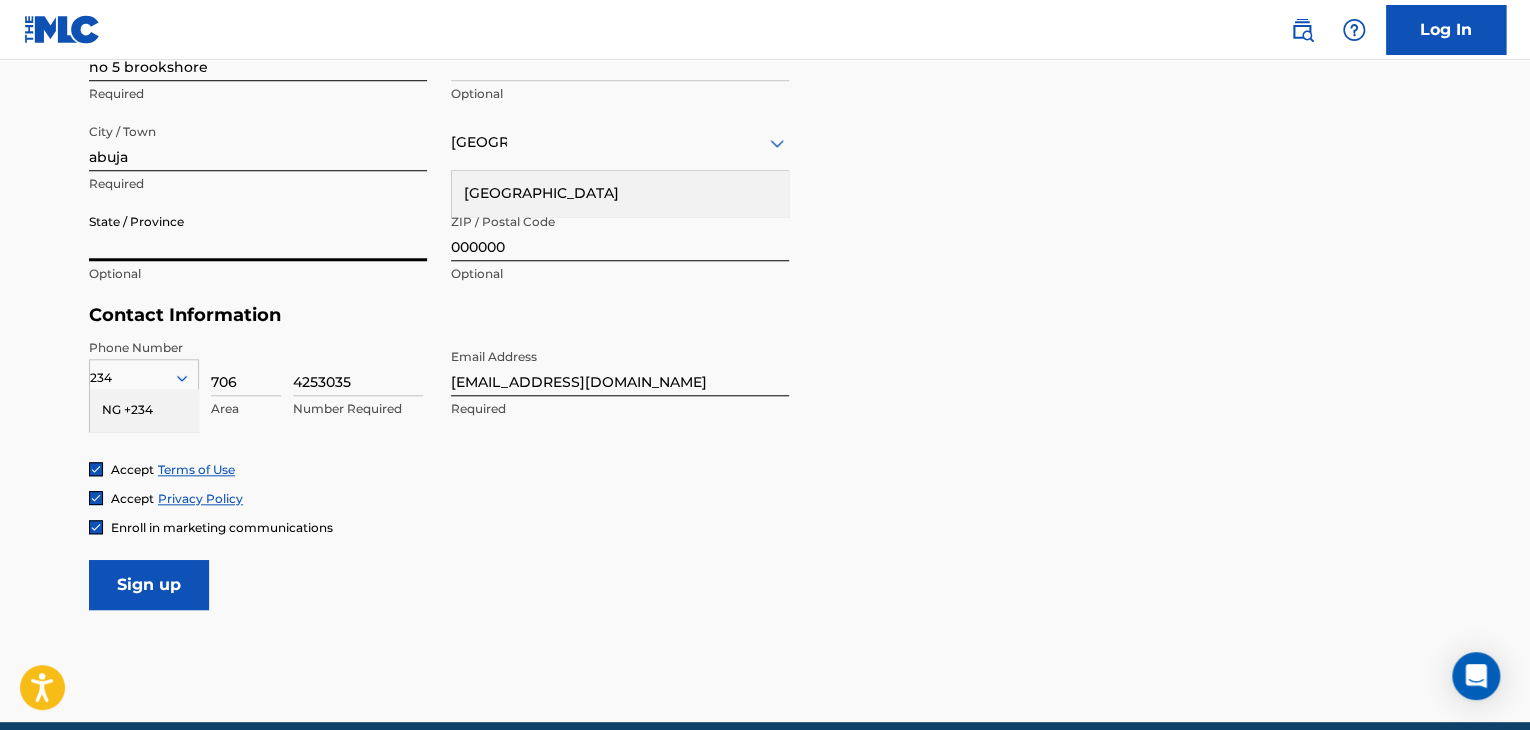 scroll, scrollTop: 747, scrollLeft: 0, axis: vertical 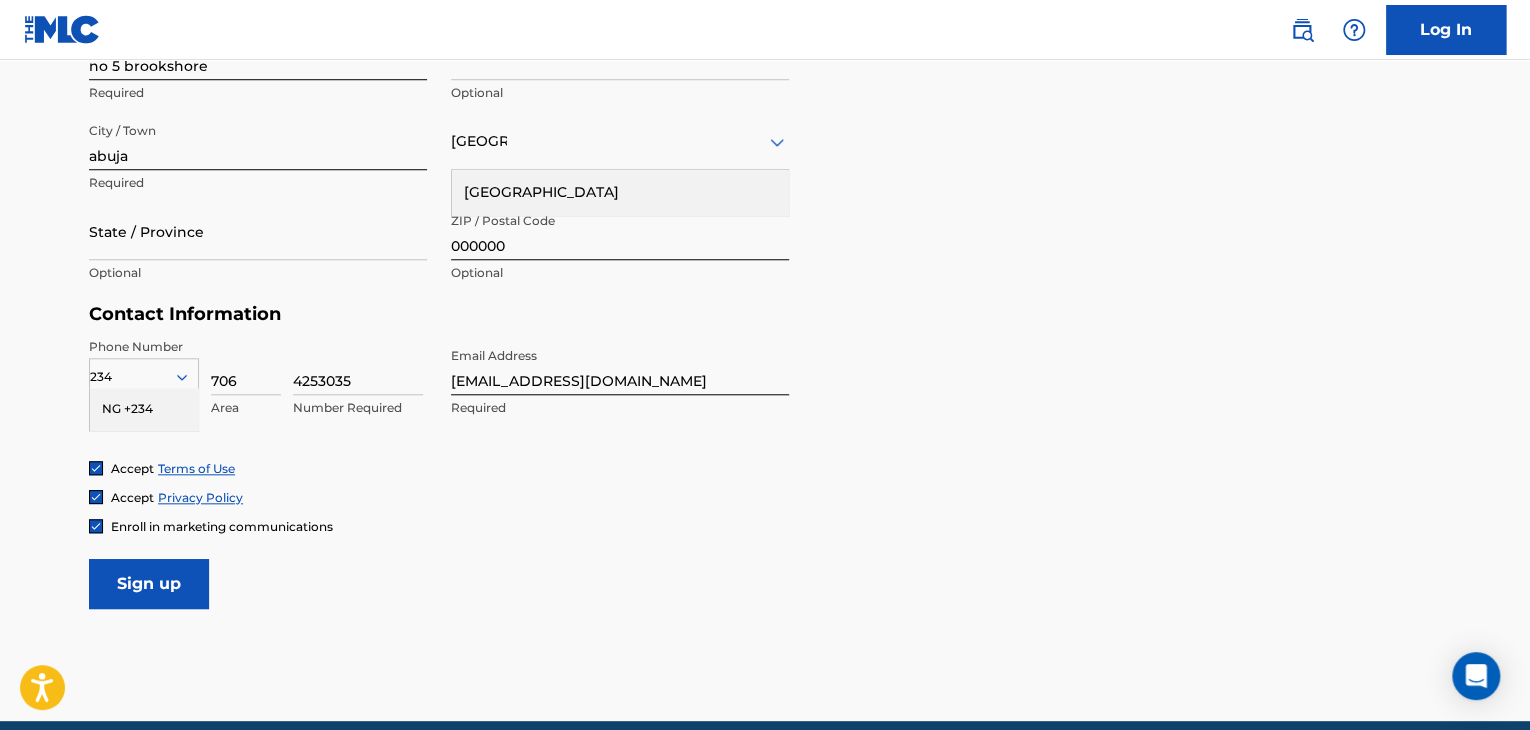 click on "Sign up" at bounding box center [149, 584] 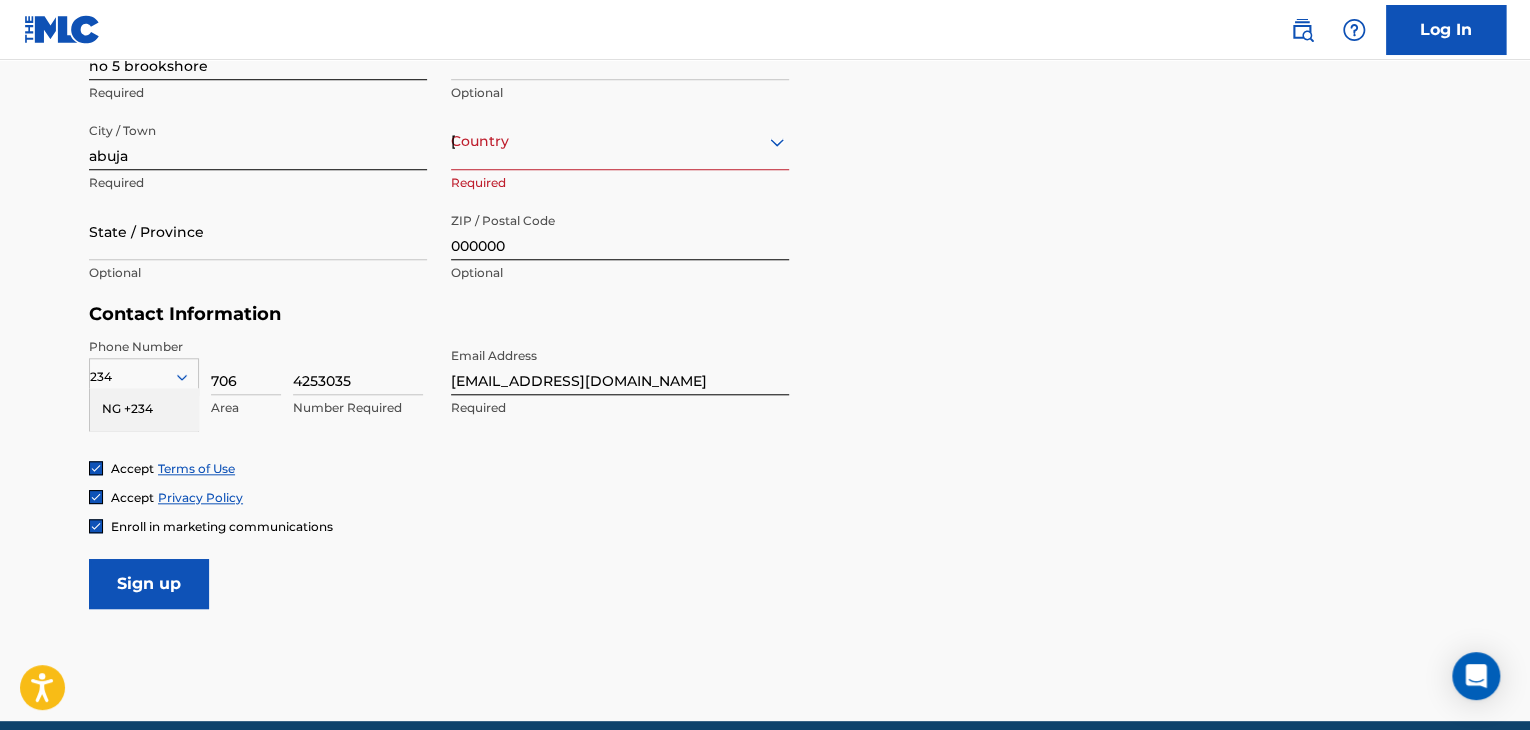 click on "Country [GEOGRAPHIC_DATA]" at bounding box center (620, 141) 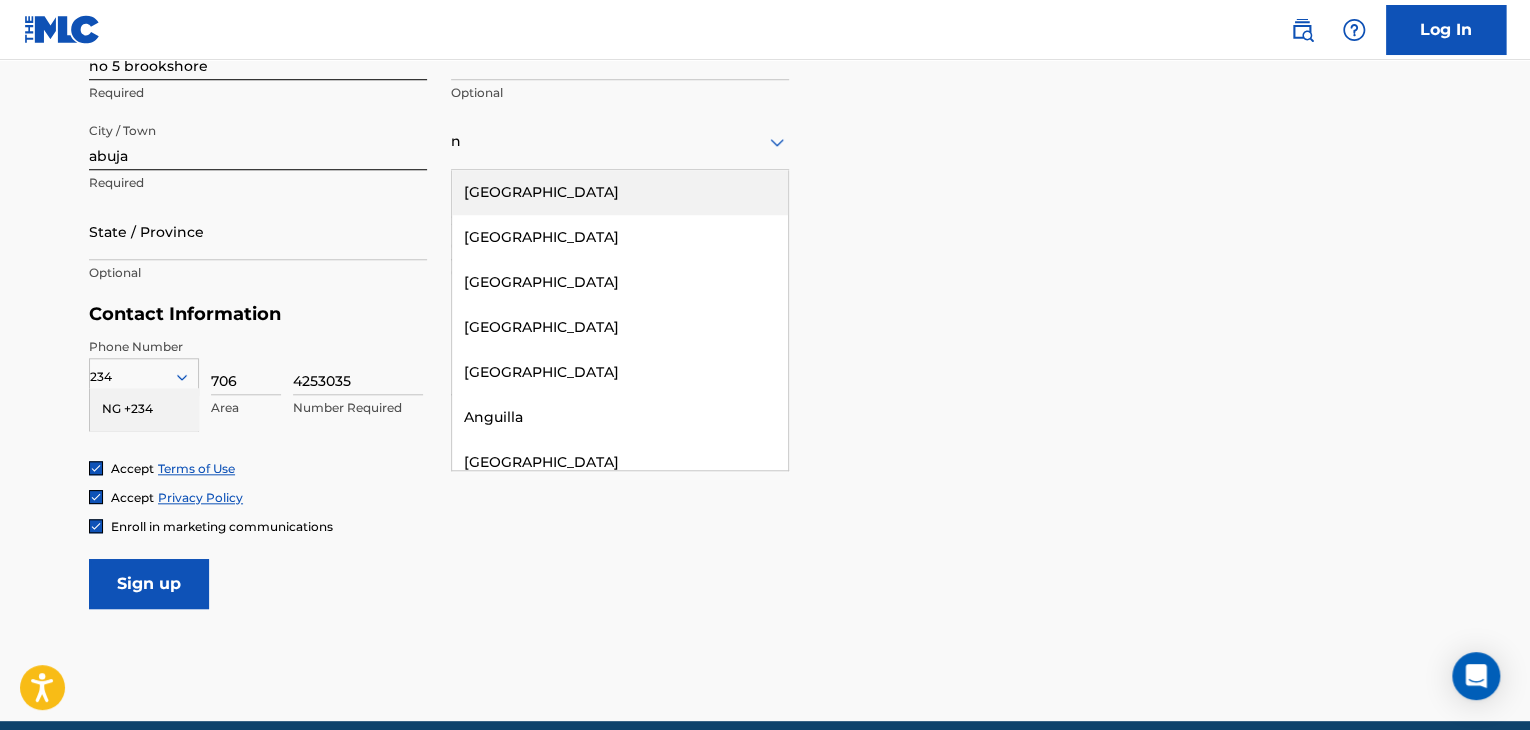 type on "[GEOGRAPHIC_DATA]" 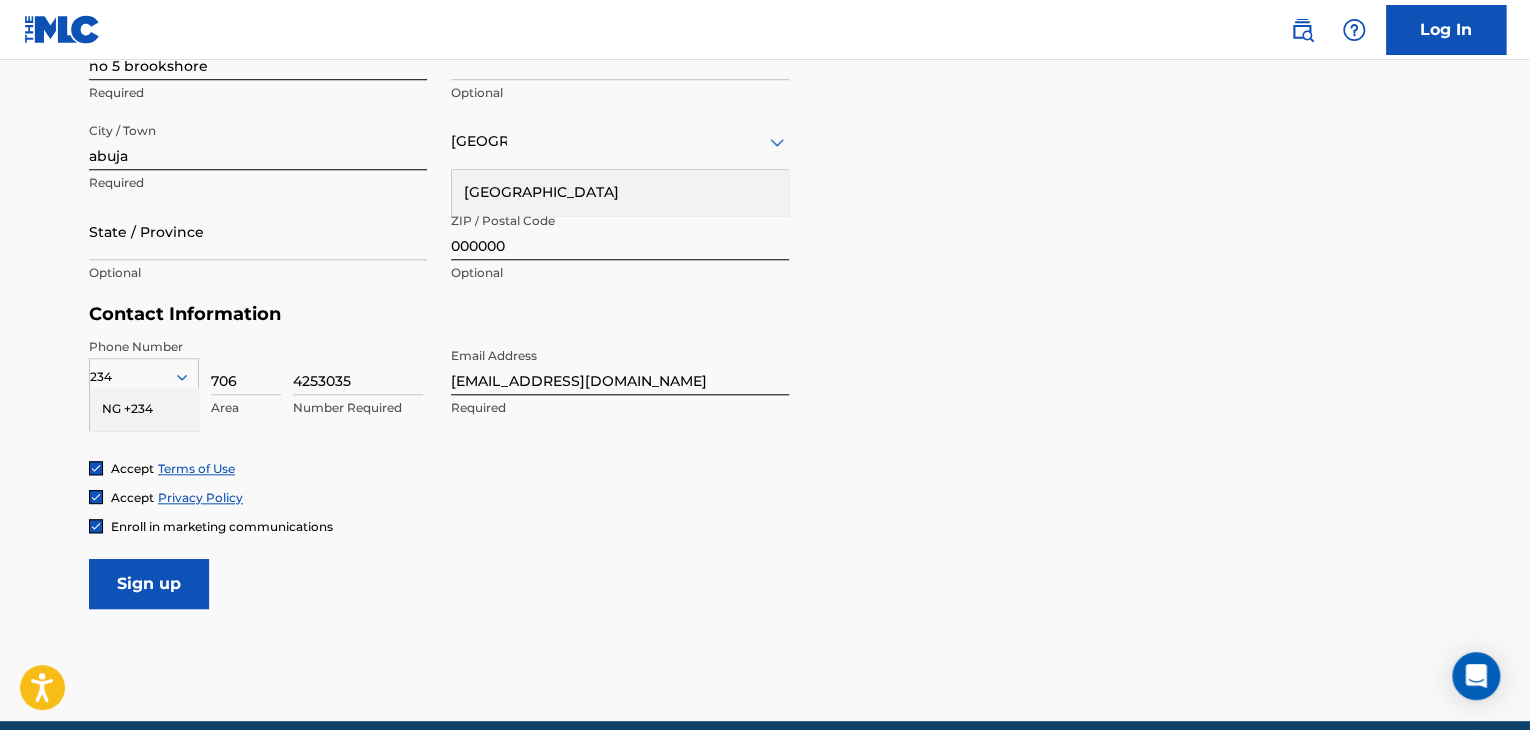 click on "Sign up" at bounding box center (149, 584) 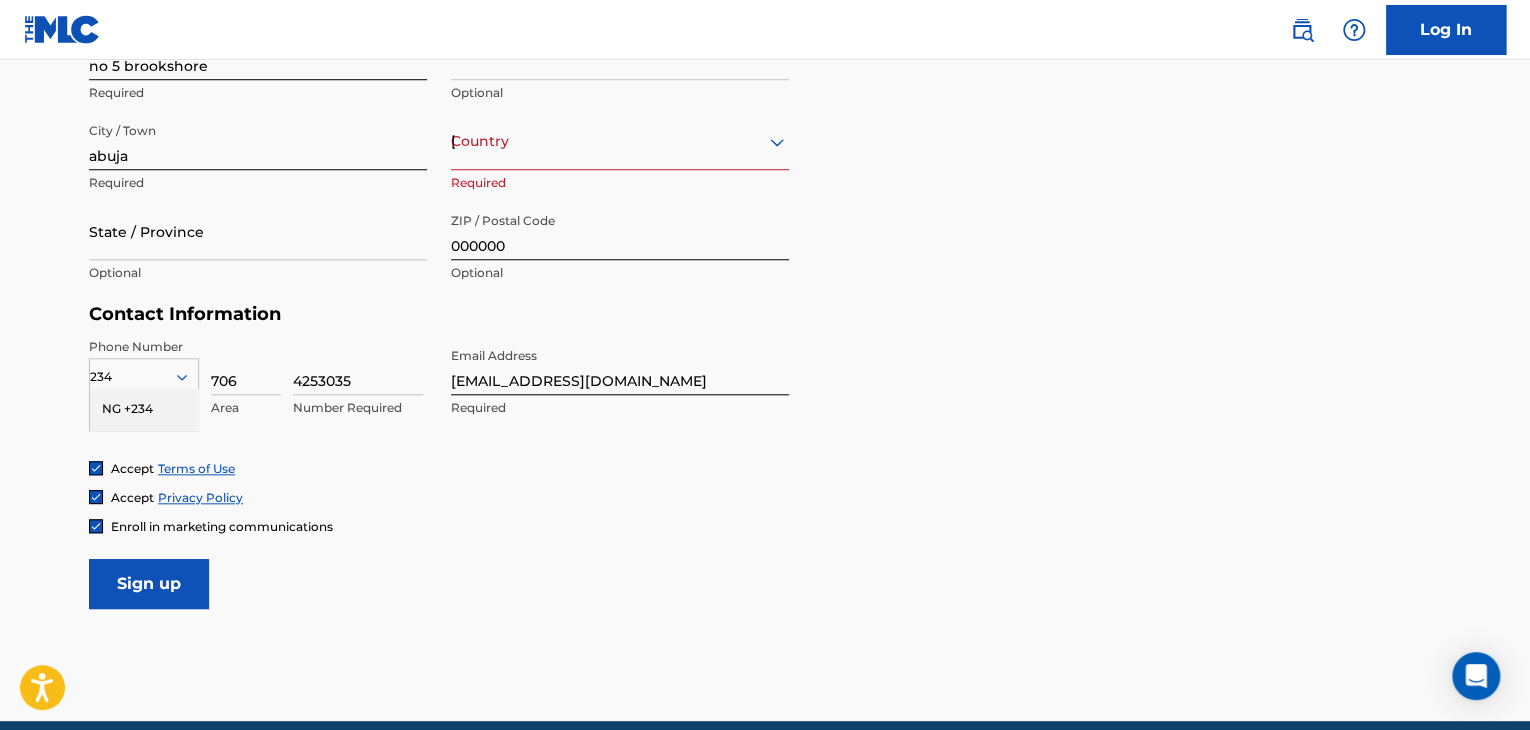 click on "[GEOGRAPHIC_DATA]" at bounding box center (620, 141) 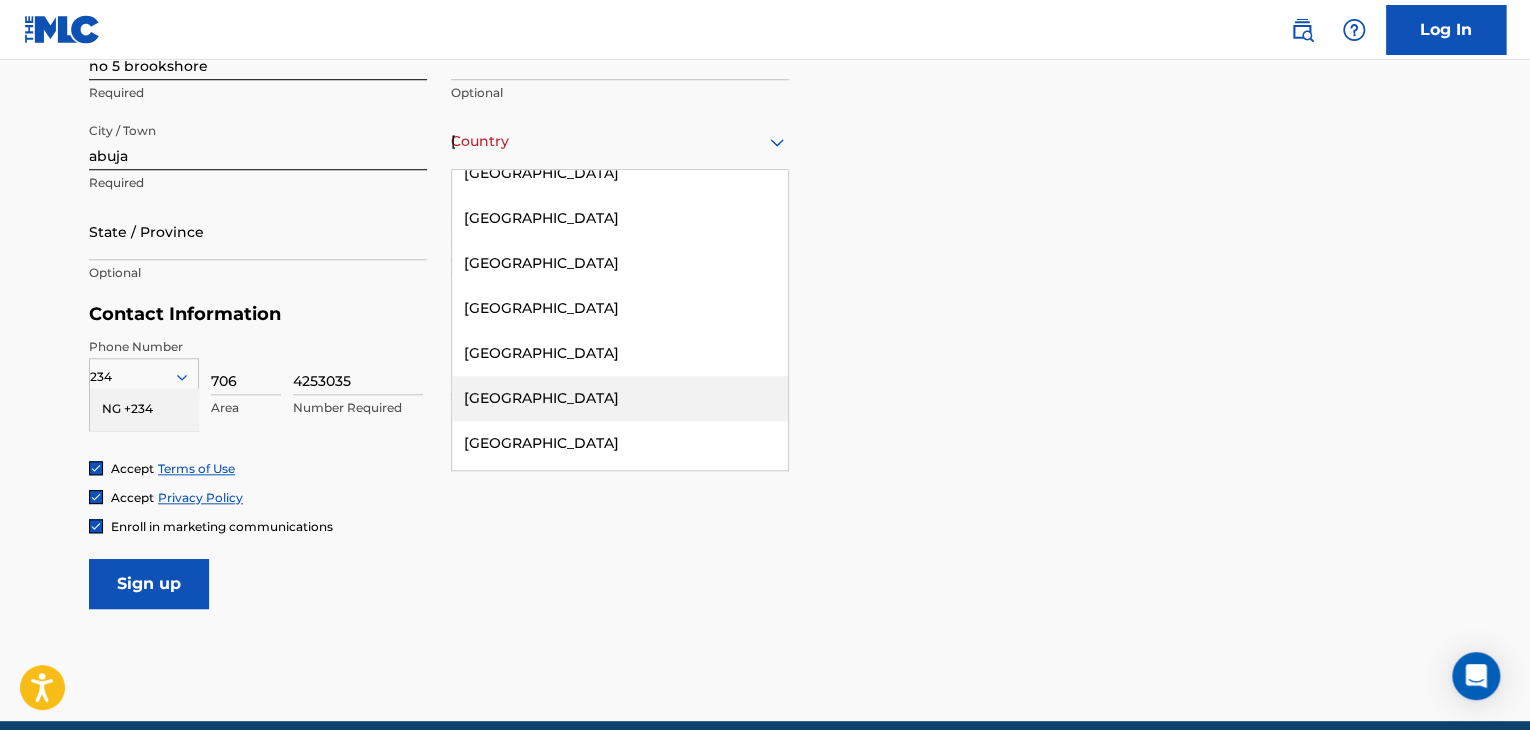 scroll, scrollTop: 6500, scrollLeft: 0, axis: vertical 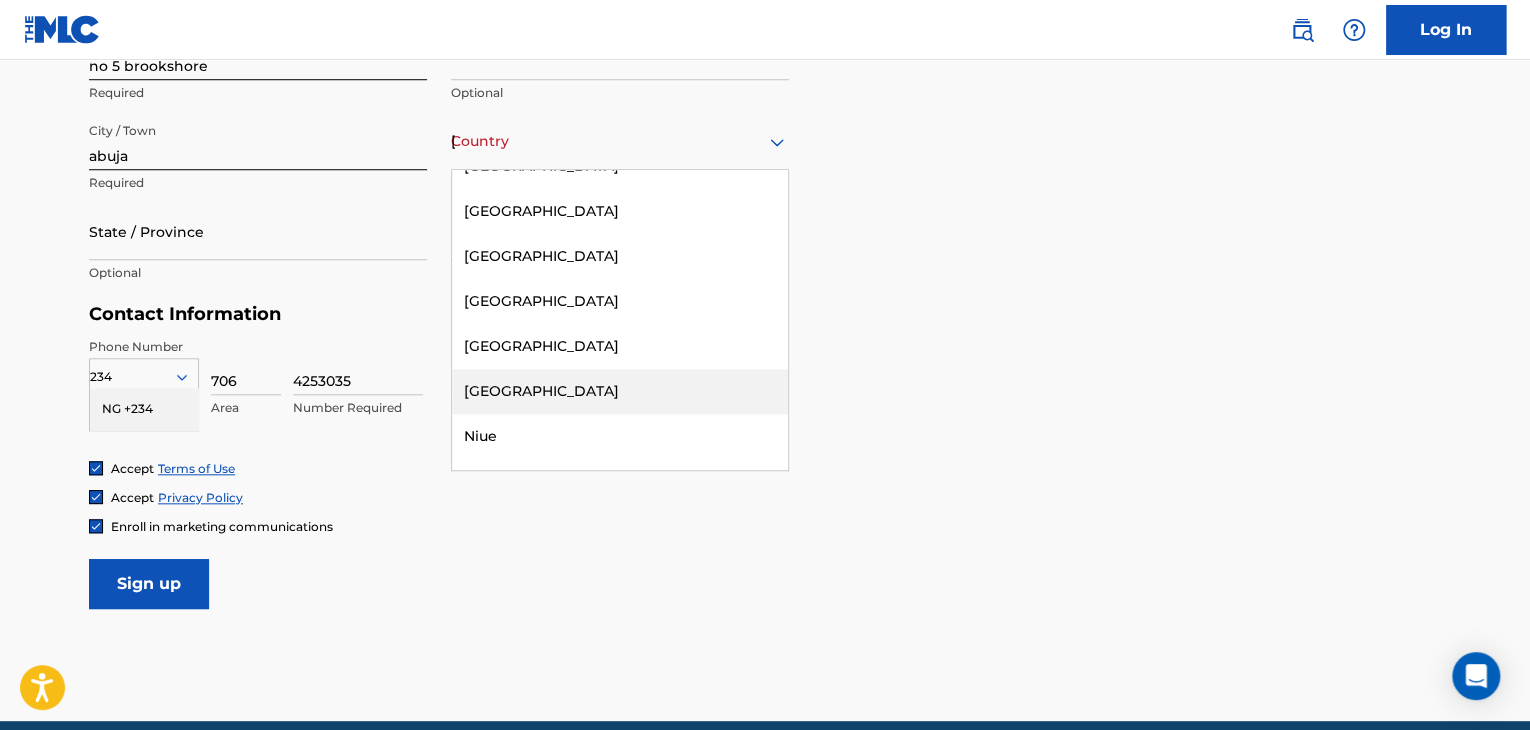 click on "[GEOGRAPHIC_DATA]" at bounding box center [620, 391] 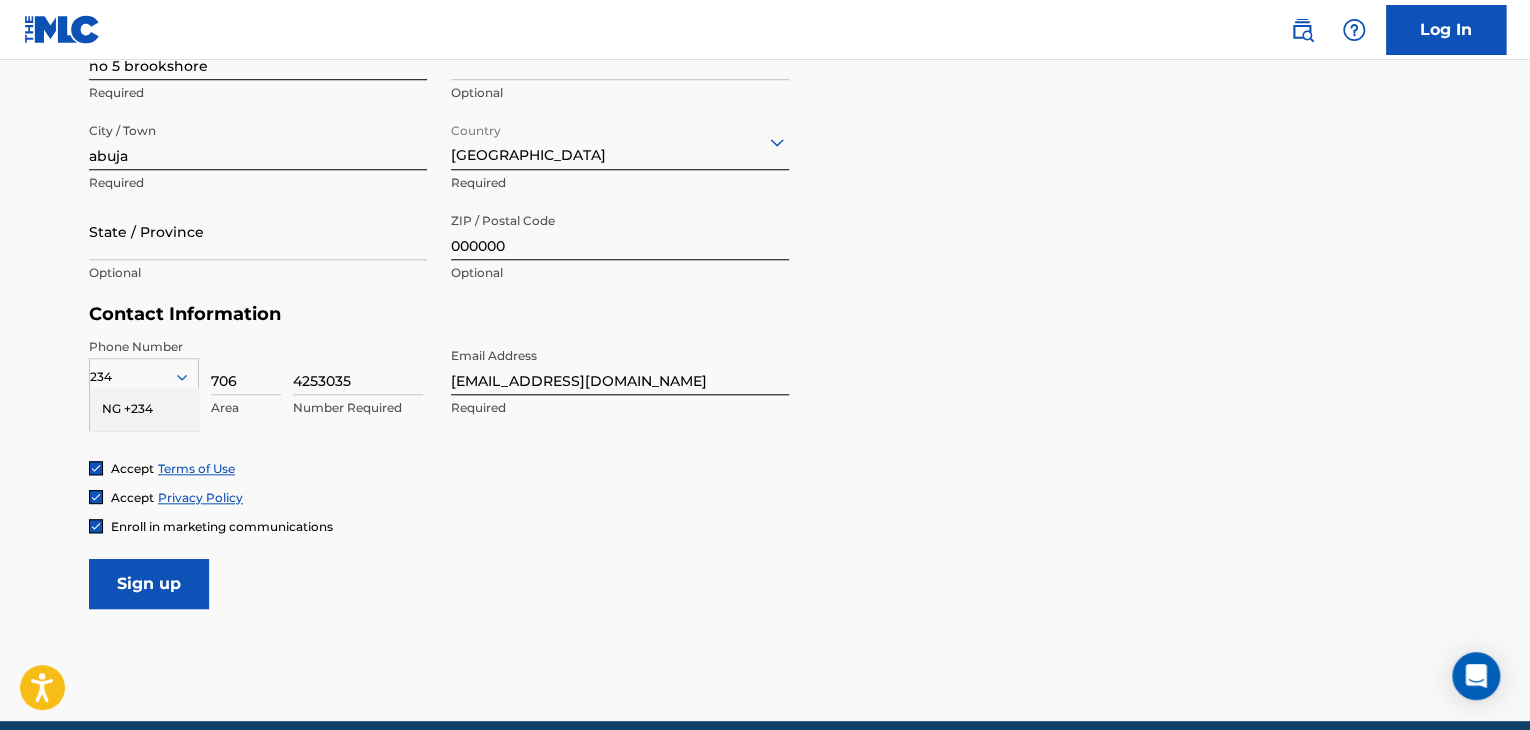 click on "Accept Terms of Use Accept Privacy Policy Enroll in marketing communications" at bounding box center [765, 497] 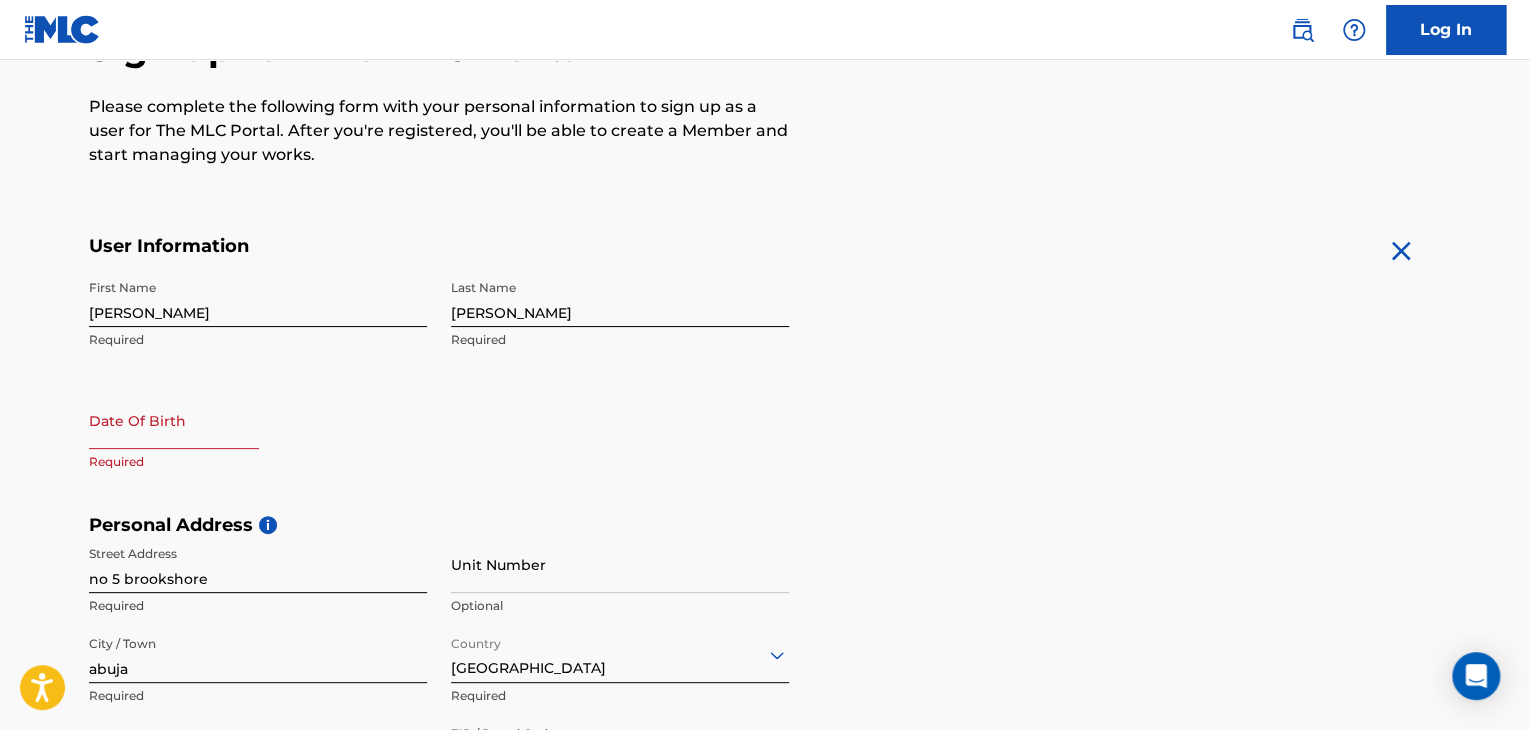 scroll, scrollTop: 247, scrollLeft: 0, axis: vertical 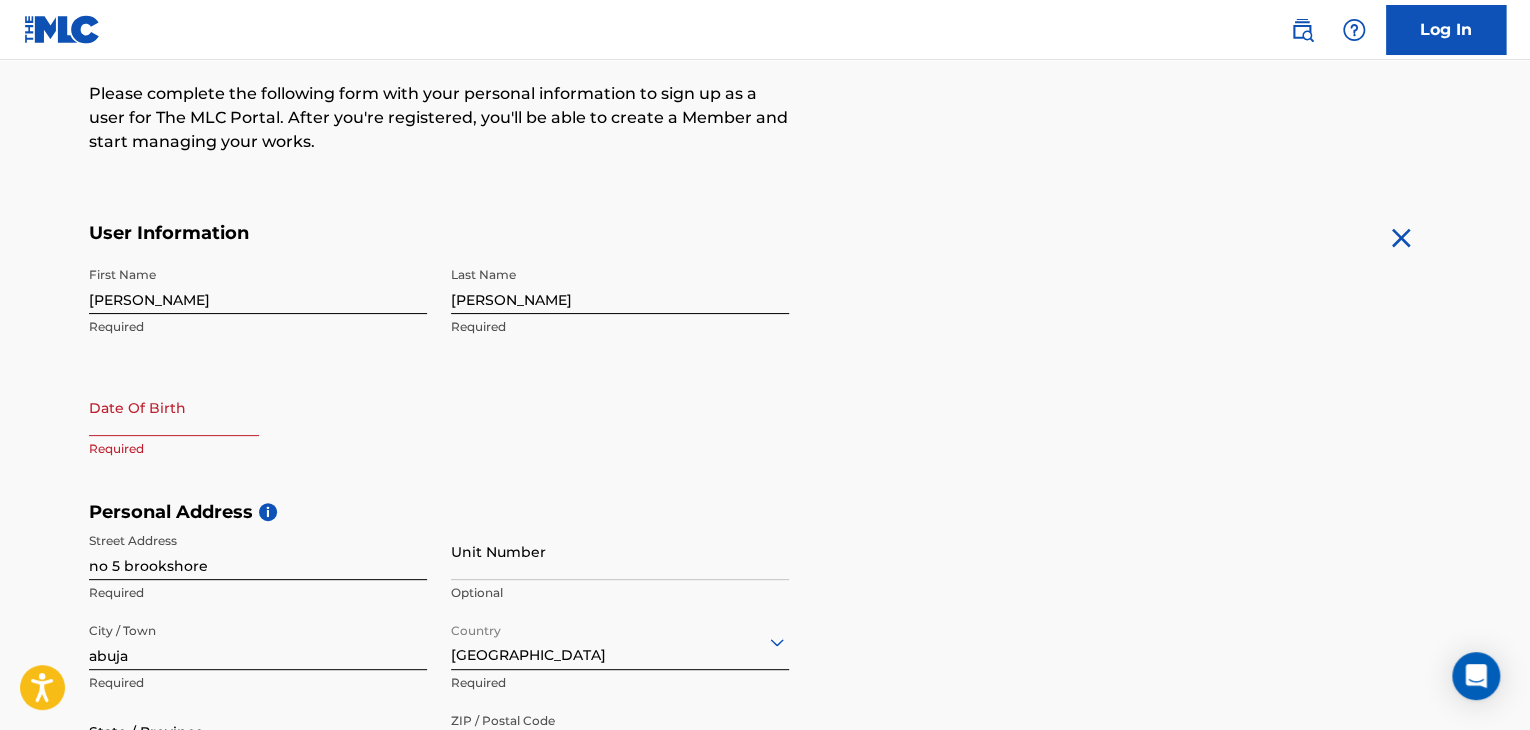 select on "6" 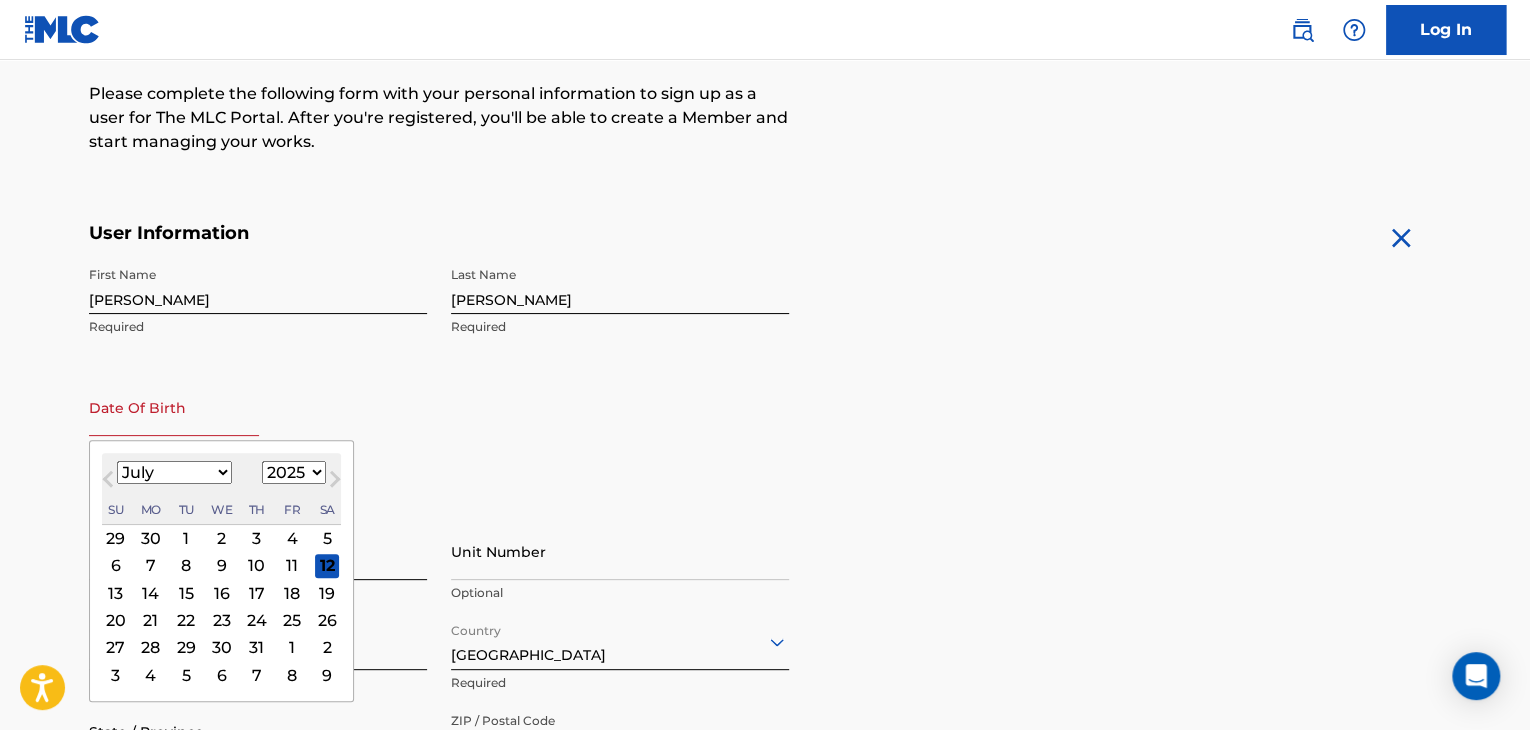click at bounding box center [174, 407] 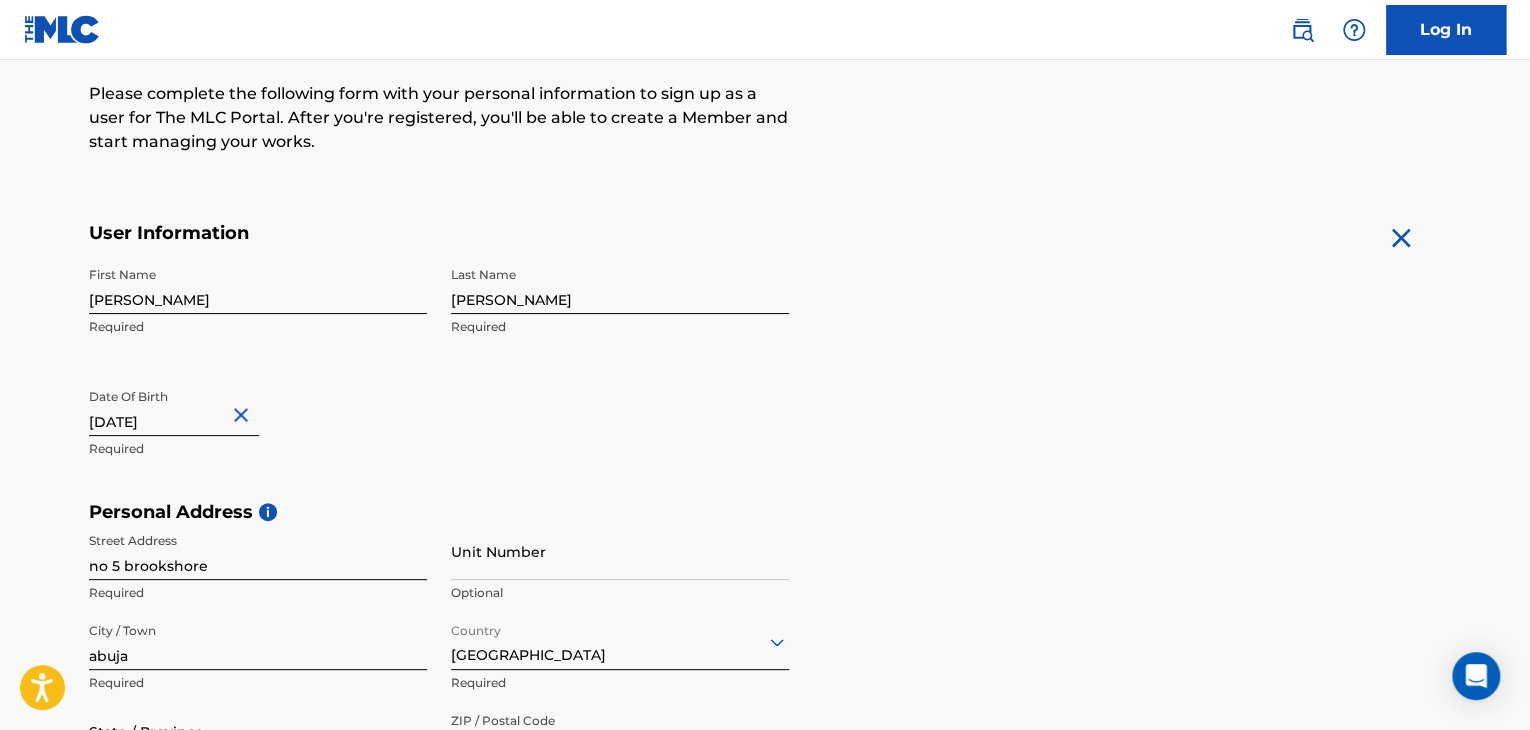 click at bounding box center (174, 407) 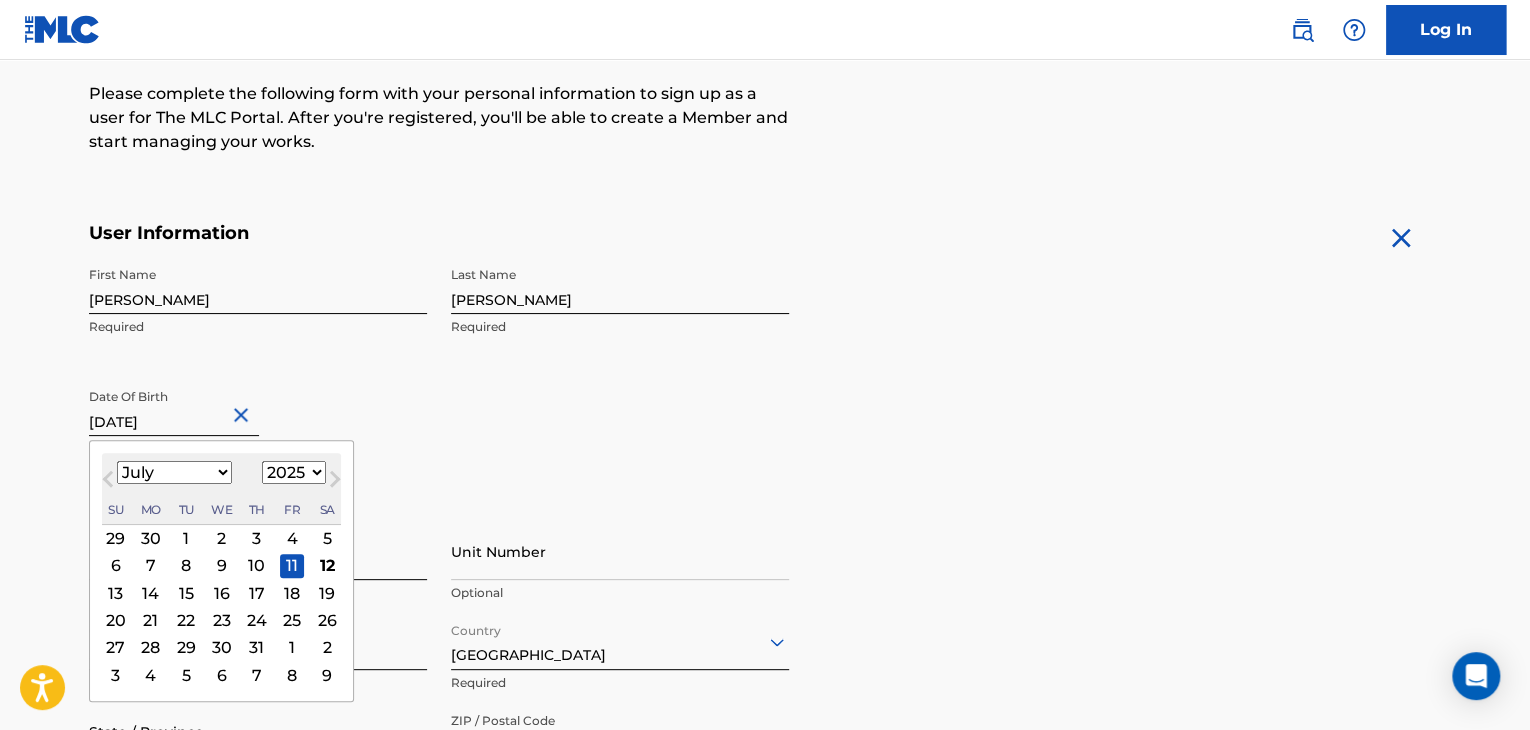 click on "January February March April May June July August September October November December" at bounding box center [174, 472] 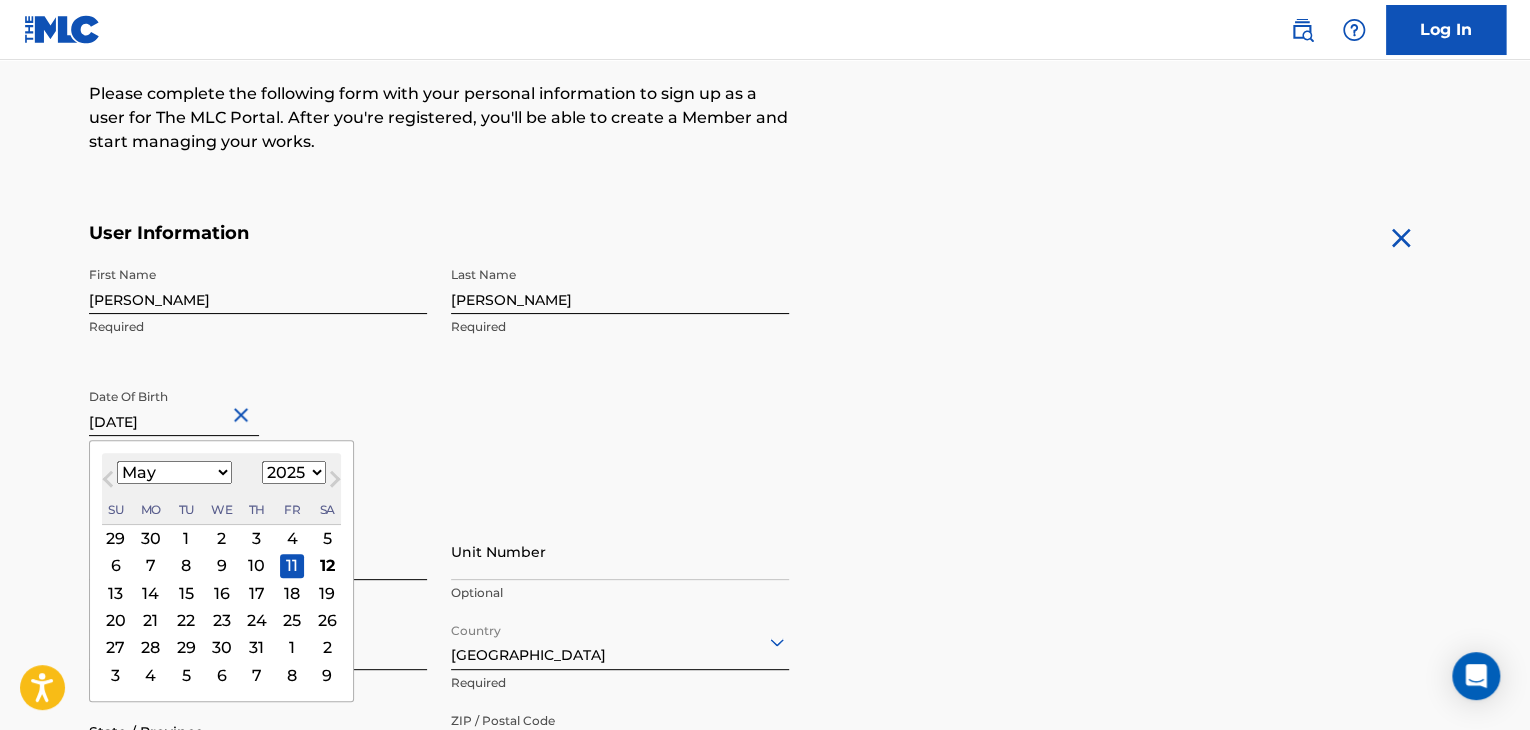click on "January February March April May June July August September October November December" at bounding box center (174, 472) 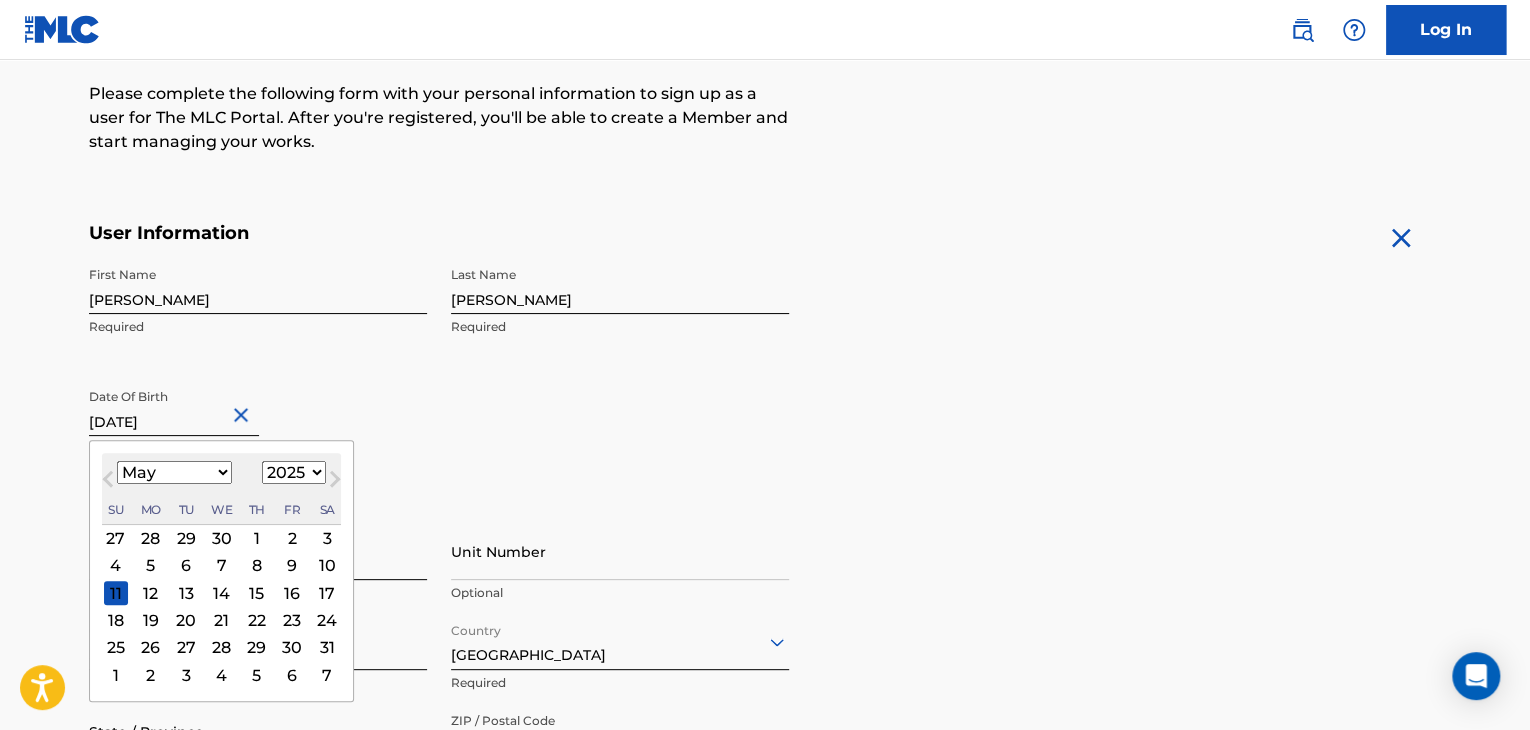 click on "1900 1901 1902 1903 1904 1905 1906 1907 1908 1909 1910 1911 1912 1913 1914 1915 1916 1917 1918 1919 1920 1921 1922 1923 1924 1925 1926 1927 1928 1929 1930 1931 1932 1933 1934 1935 1936 1937 1938 1939 1940 1941 1942 1943 1944 1945 1946 1947 1948 1949 1950 1951 1952 1953 1954 1955 1956 1957 1958 1959 1960 1961 1962 1963 1964 1965 1966 1967 1968 1969 1970 1971 1972 1973 1974 1975 1976 1977 1978 1979 1980 1981 1982 1983 1984 1985 1986 1987 1988 1989 1990 1991 1992 1993 1994 1995 1996 1997 1998 1999 2000 2001 2002 2003 2004 2005 2006 2007 2008 2009 2010 2011 2012 2013 2014 2015 2016 2017 2018 2019 2020 2021 2022 2023 2024 2025 2026 2027 2028 2029 2030 2031 2032 2033 2034 2035 2036 2037 2038 2039 2040 2041 2042 2043 2044 2045 2046 2047 2048 2049 2050 2051 2052 2053 2054 2055 2056 2057 2058 2059 2060 2061 2062 2063 2064 2065 2066 2067 2068 2069 2070 2071 2072 2073 2074 2075 2076 2077 2078 2079 2080 2081 2082 2083 2084 2085 2086 2087 2088 2089 2090 2091 2092 2093 2094 2095 2096 2097 2098 2099 2100" at bounding box center (294, 472) 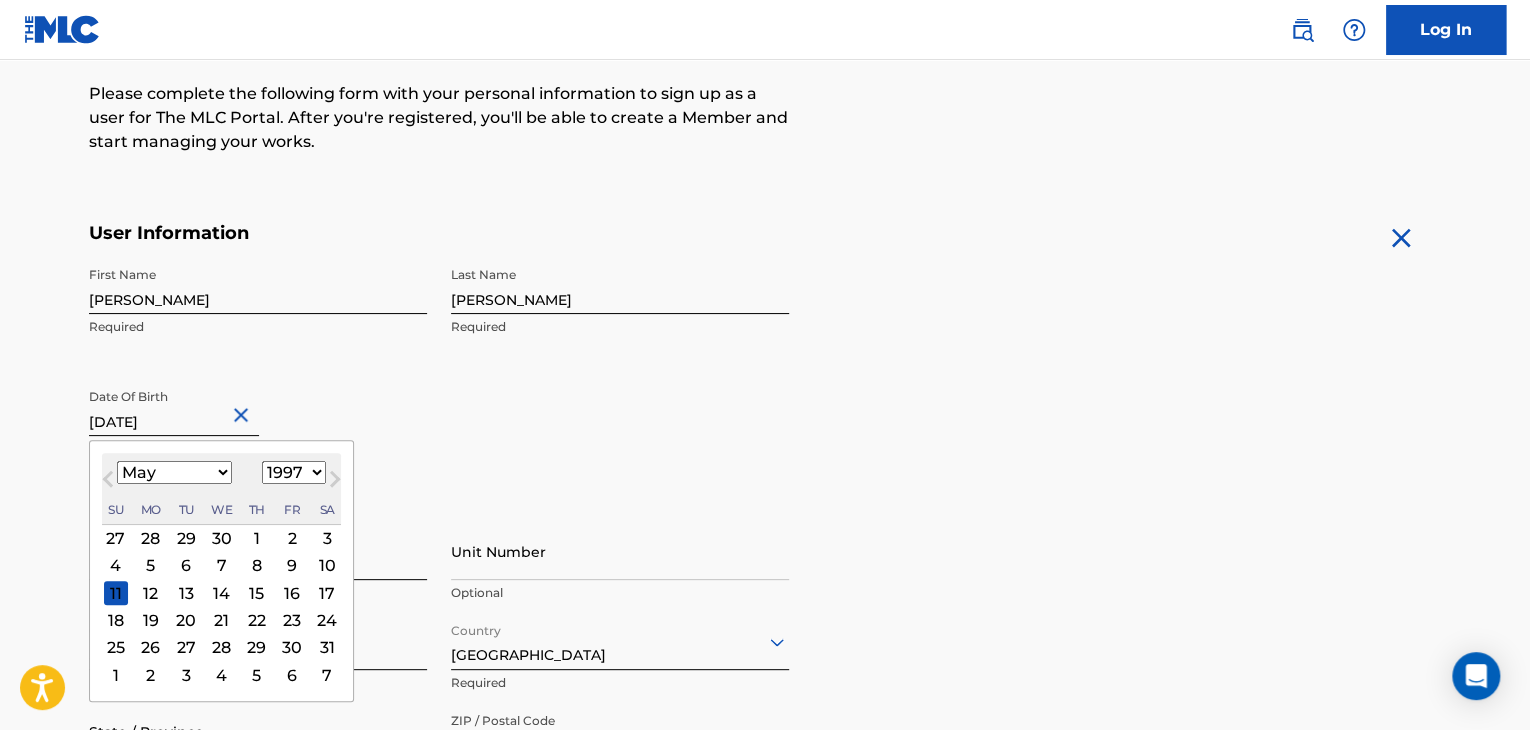 click on "1900 1901 1902 1903 1904 1905 1906 1907 1908 1909 1910 1911 1912 1913 1914 1915 1916 1917 1918 1919 1920 1921 1922 1923 1924 1925 1926 1927 1928 1929 1930 1931 1932 1933 1934 1935 1936 1937 1938 1939 1940 1941 1942 1943 1944 1945 1946 1947 1948 1949 1950 1951 1952 1953 1954 1955 1956 1957 1958 1959 1960 1961 1962 1963 1964 1965 1966 1967 1968 1969 1970 1971 1972 1973 1974 1975 1976 1977 1978 1979 1980 1981 1982 1983 1984 1985 1986 1987 1988 1989 1990 1991 1992 1993 1994 1995 1996 1997 1998 1999 2000 2001 2002 2003 2004 2005 2006 2007 2008 2009 2010 2011 2012 2013 2014 2015 2016 2017 2018 2019 2020 2021 2022 2023 2024 2025 2026 2027 2028 2029 2030 2031 2032 2033 2034 2035 2036 2037 2038 2039 2040 2041 2042 2043 2044 2045 2046 2047 2048 2049 2050 2051 2052 2053 2054 2055 2056 2057 2058 2059 2060 2061 2062 2063 2064 2065 2066 2067 2068 2069 2070 2071 2072 2073 2074 2075 2076 2077 2078 2079 2080 2081 2082 2083 2084 2085 2086 2087 2088 2089 2090 2091 2092 2093 2094 2095 2096 2097 2098 2099 2100" at bounding box center (294, 472) 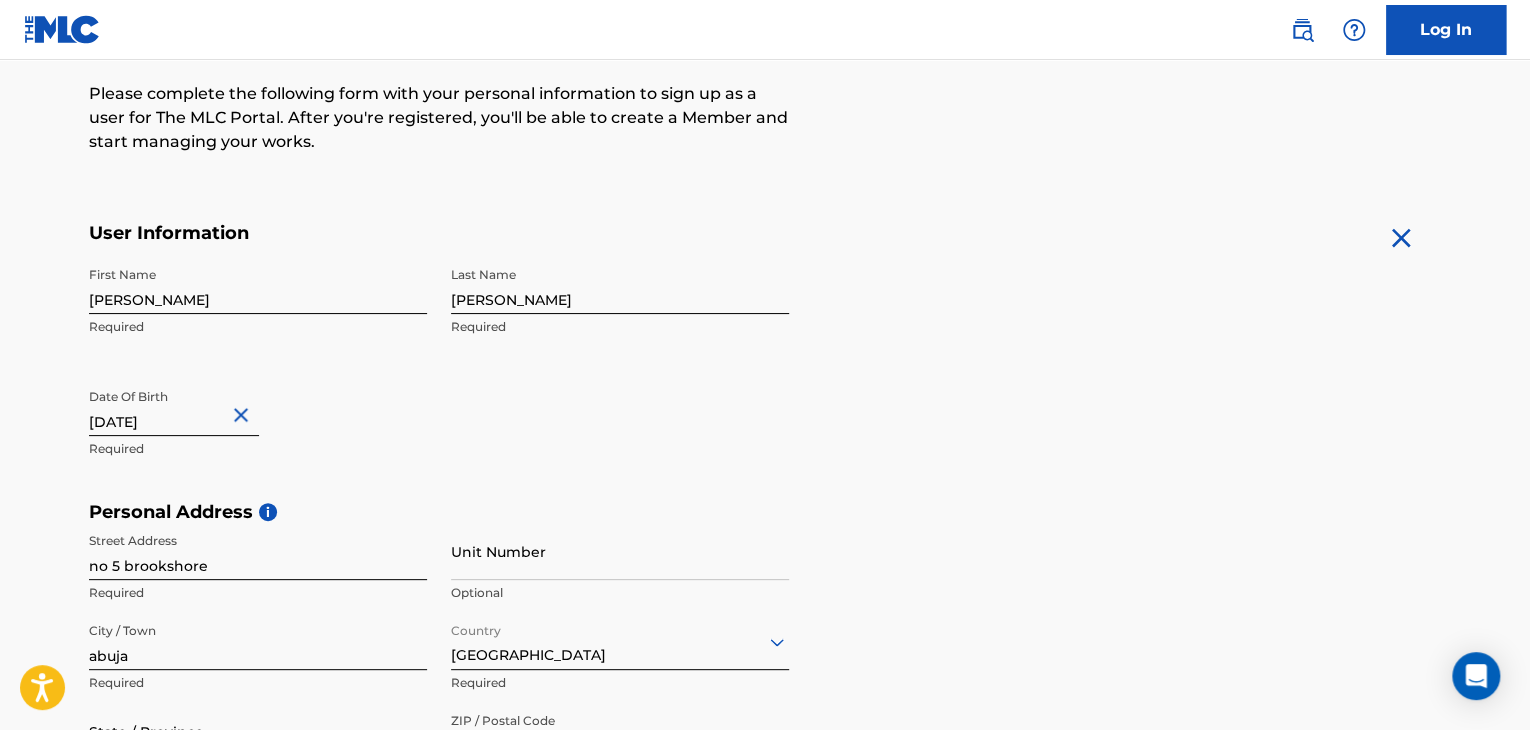 select on "6" 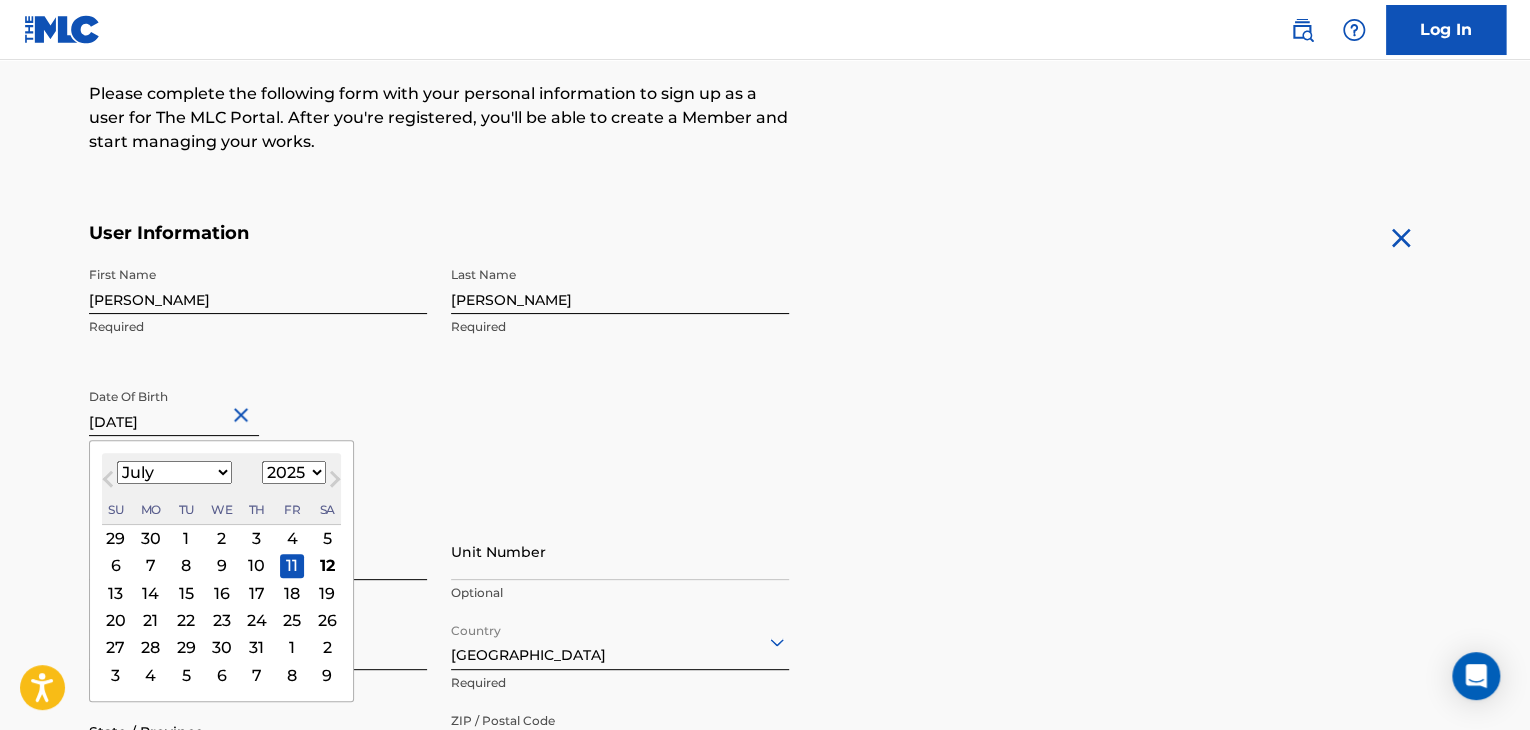 click at bounding box center [174, 407] 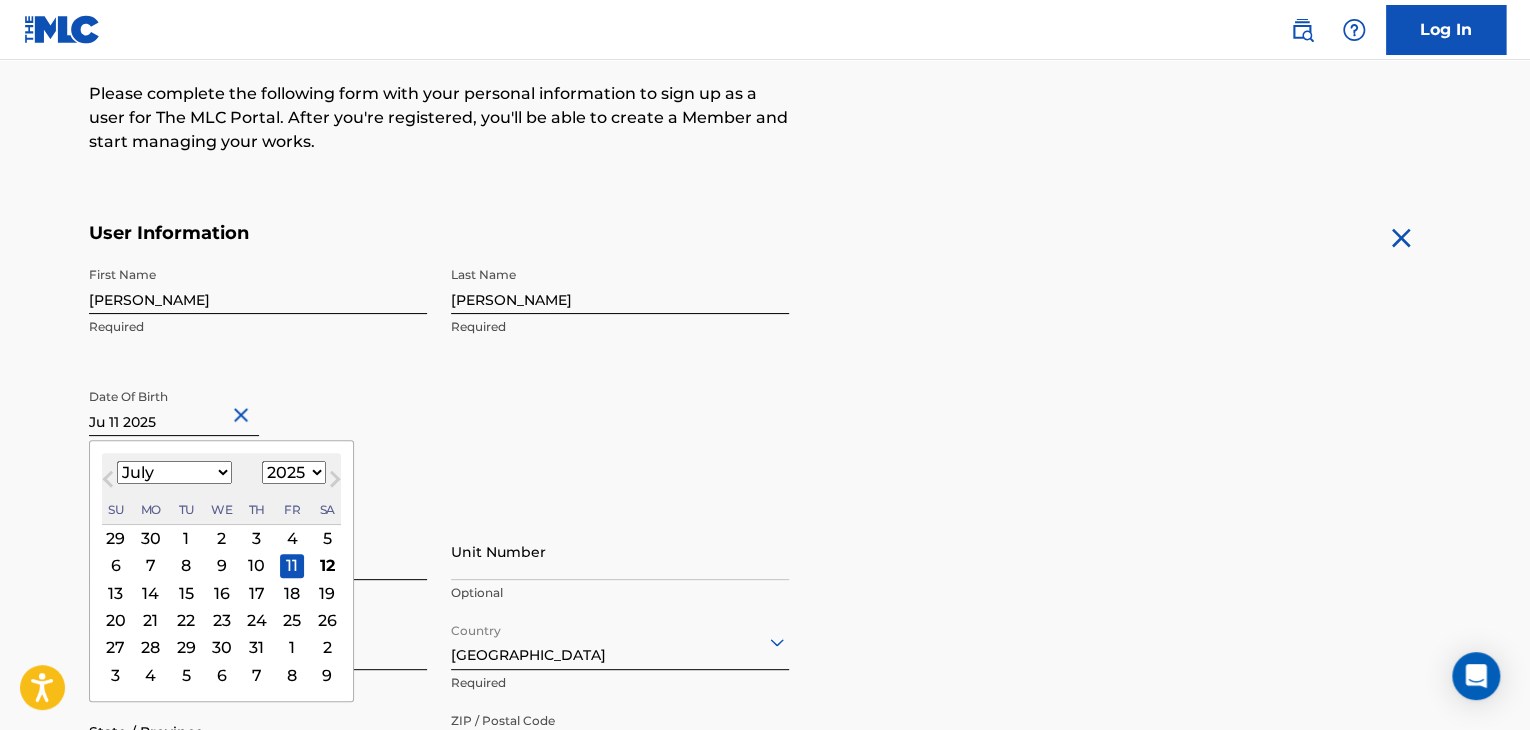 type on "J 11 2025" 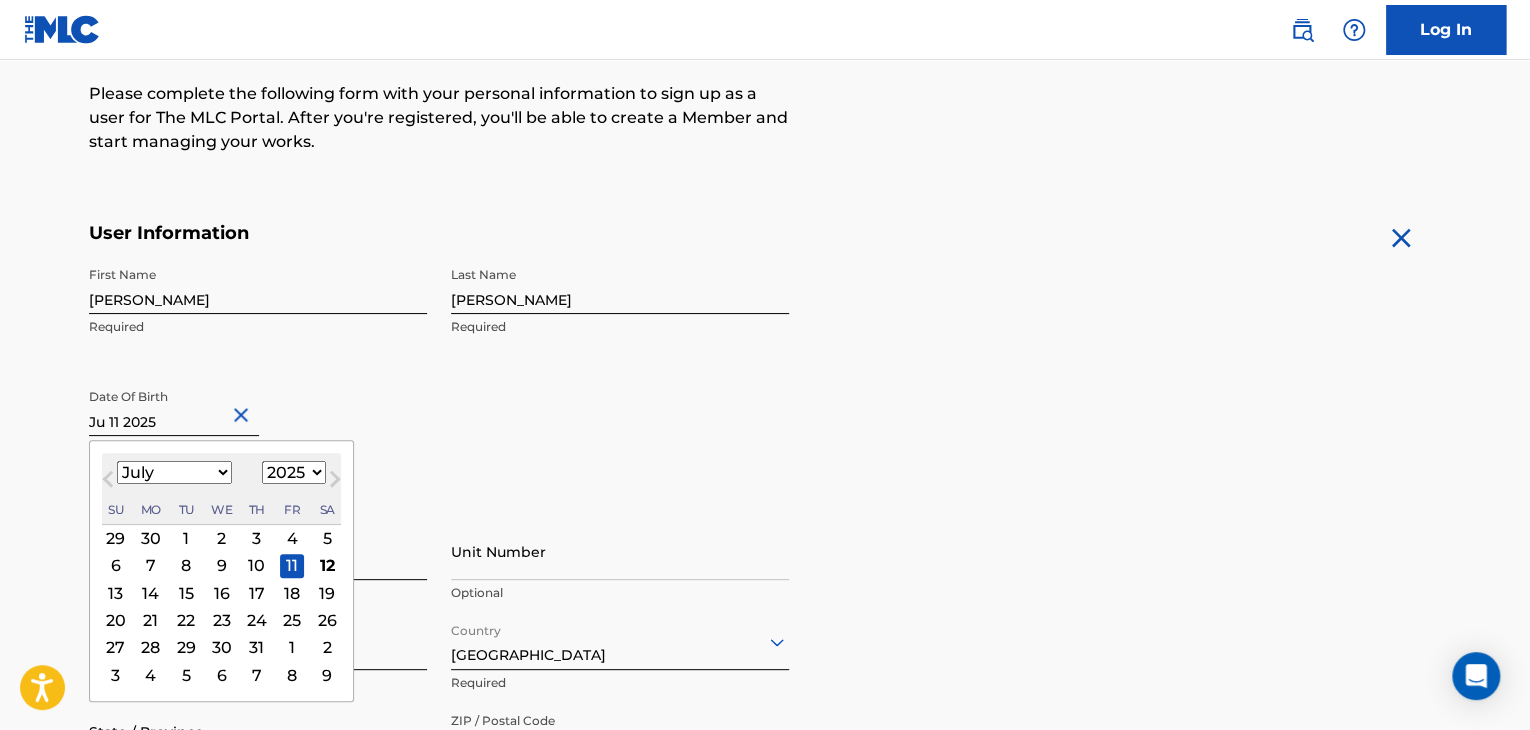 select on "0" 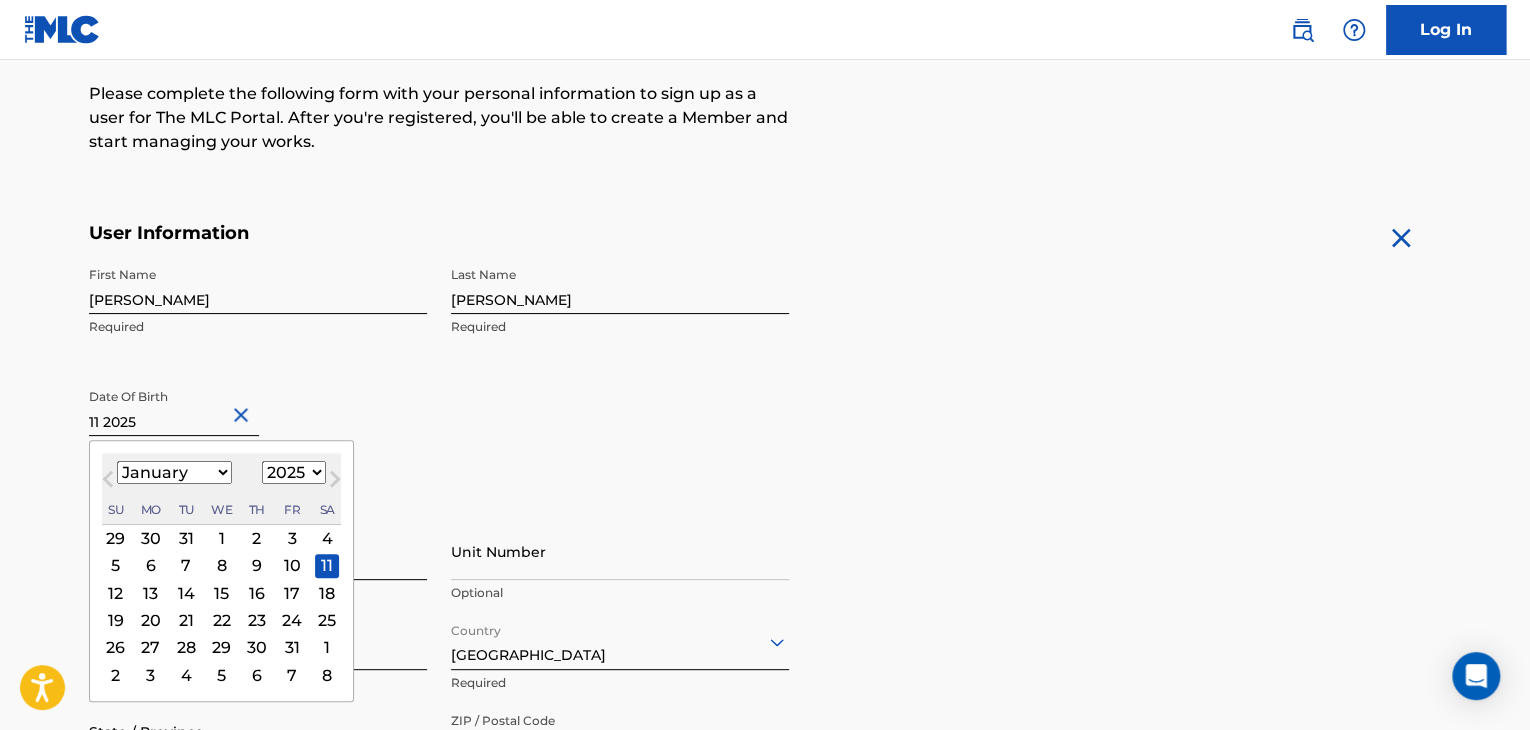 type on "m 11 2025" 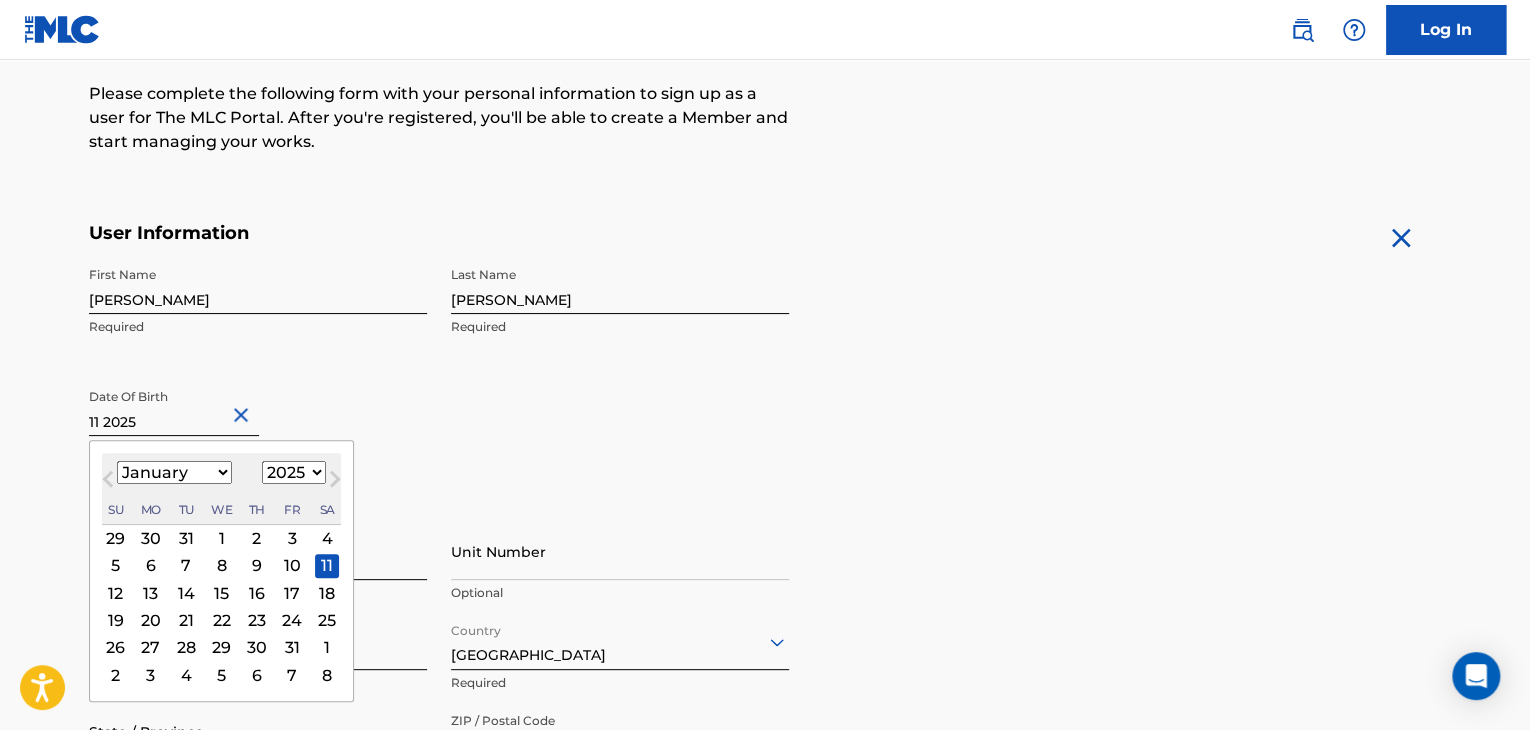 select on "2" 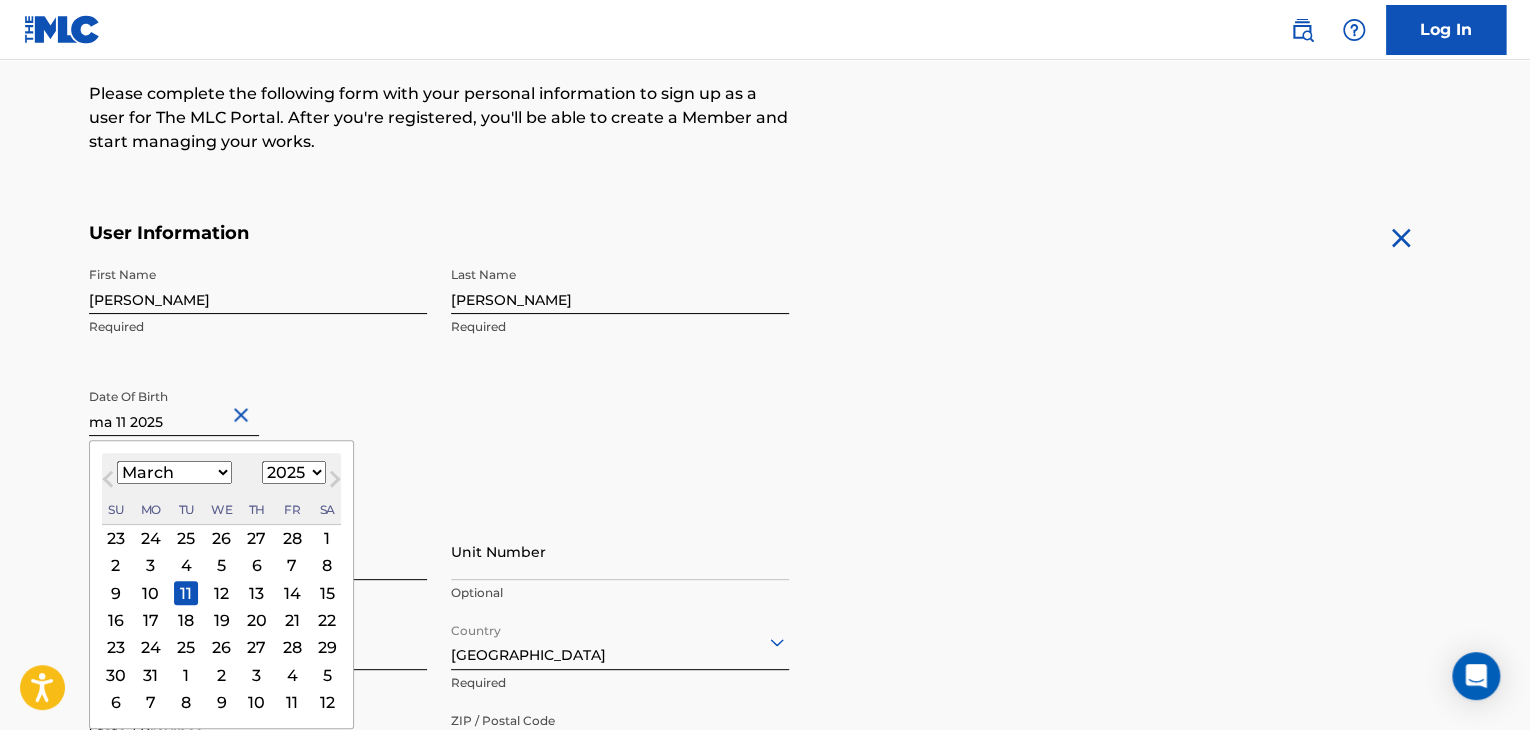 type on "[DATE]" 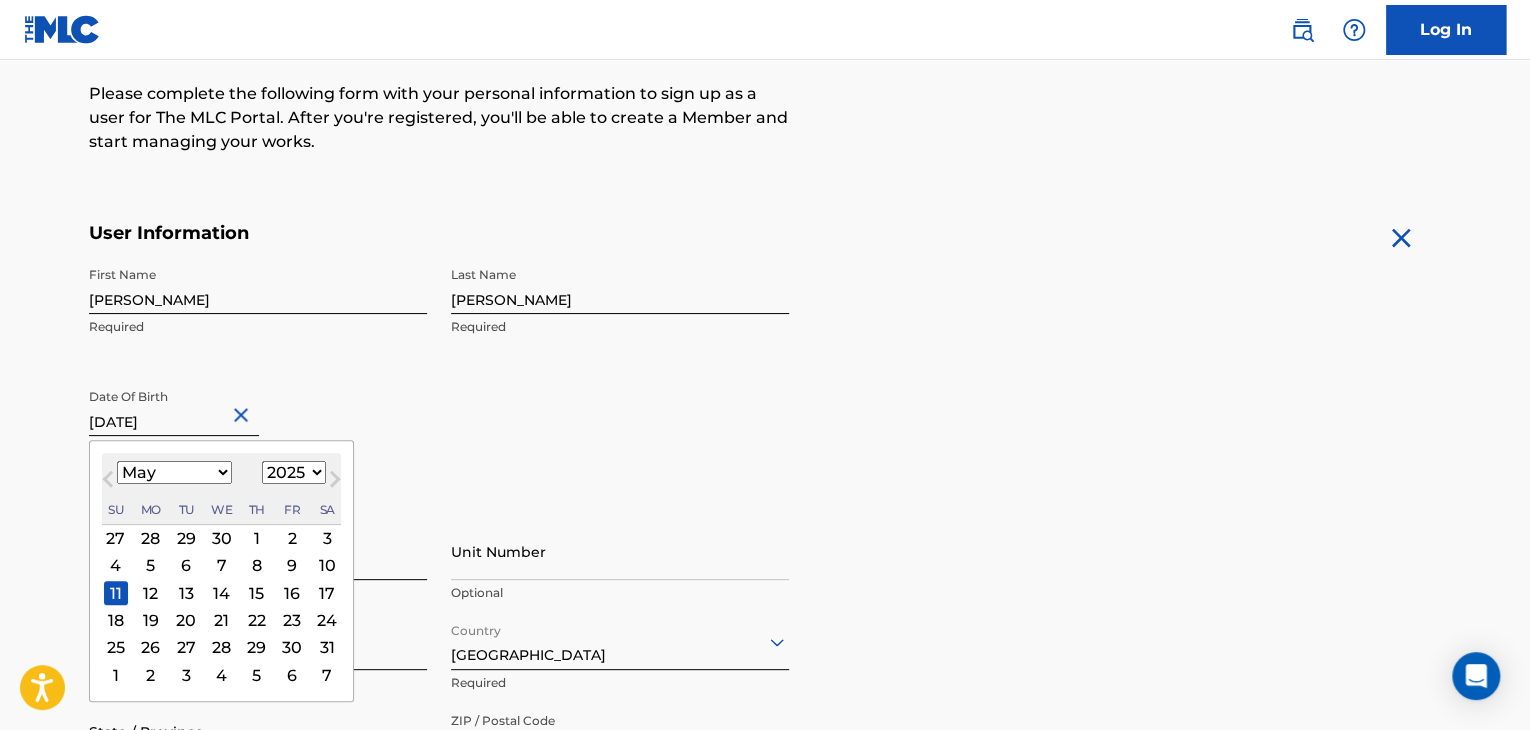 drag, startPoint x: 174, startPoint y: 425, endPoint x: 139, endPoint y: 426, distance: 35.014282 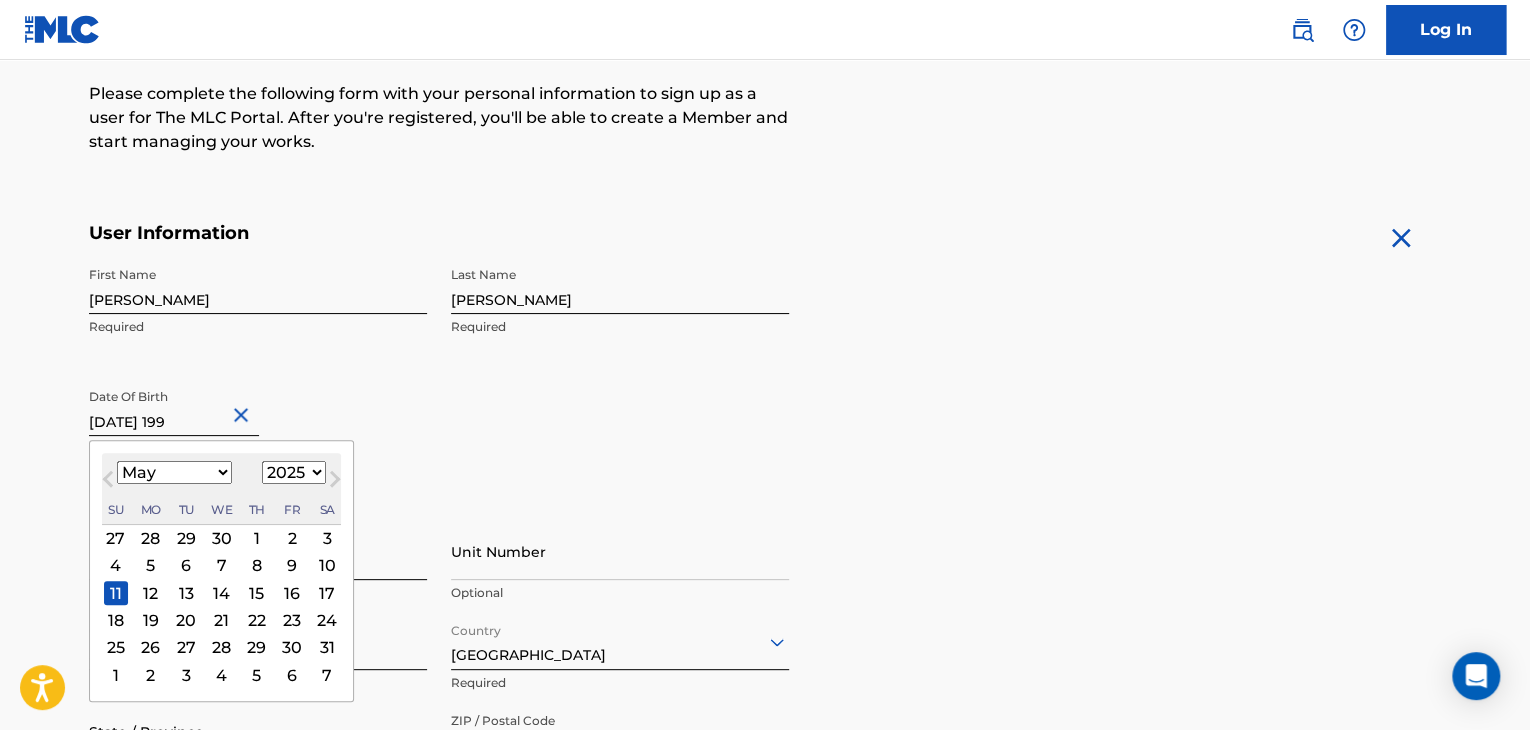 type on "[DATE]" 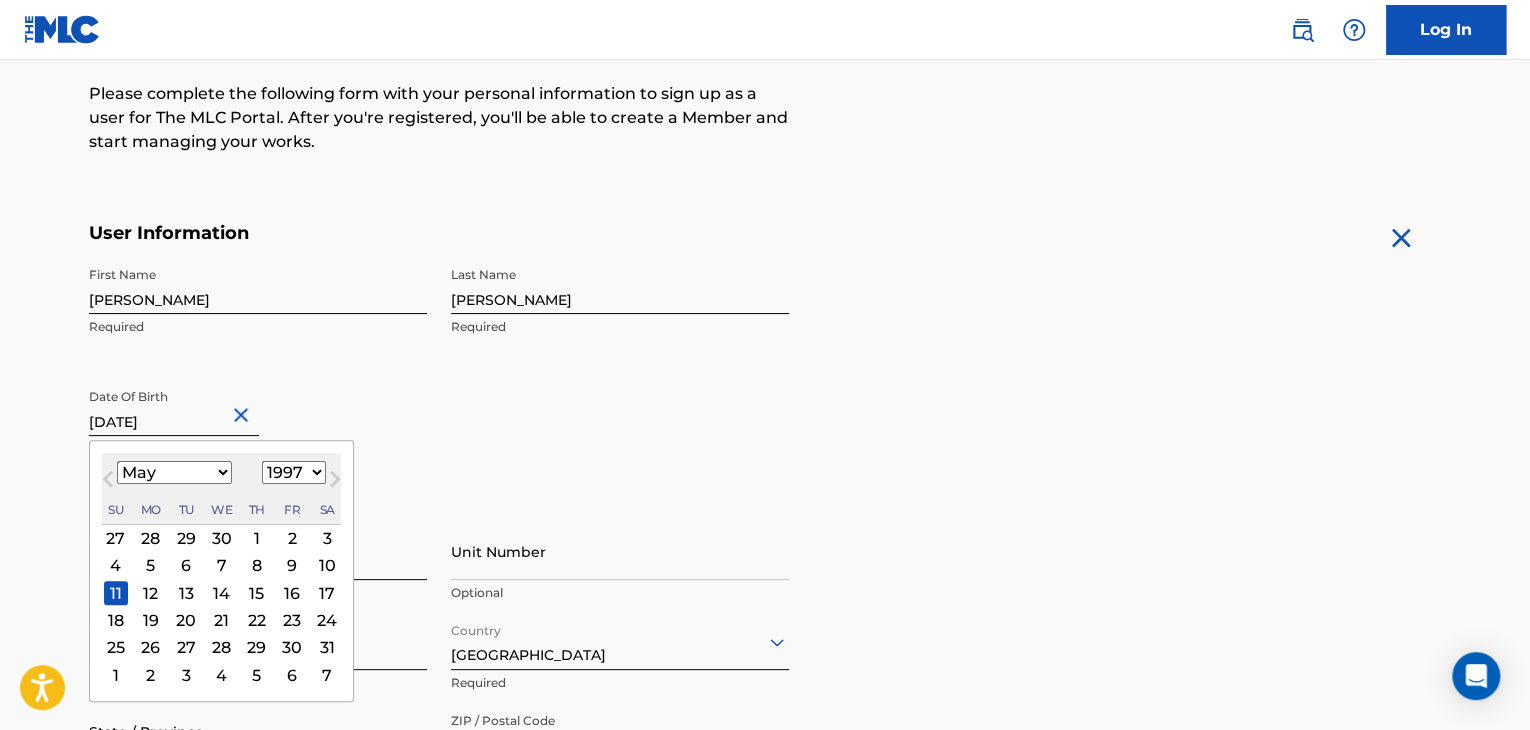 type on "[DATE]" 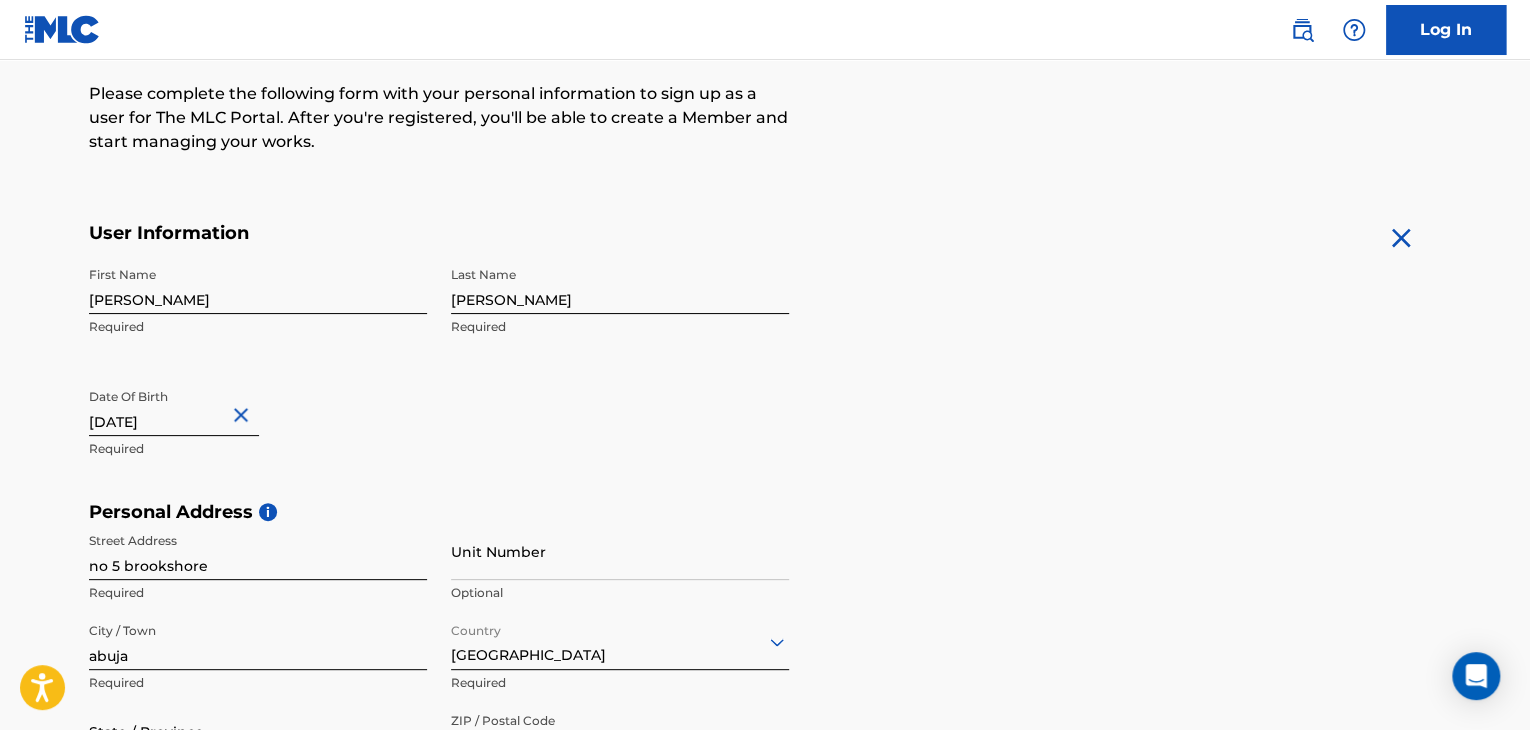 click on "Personal Address i" at bounding box center [765, 512] 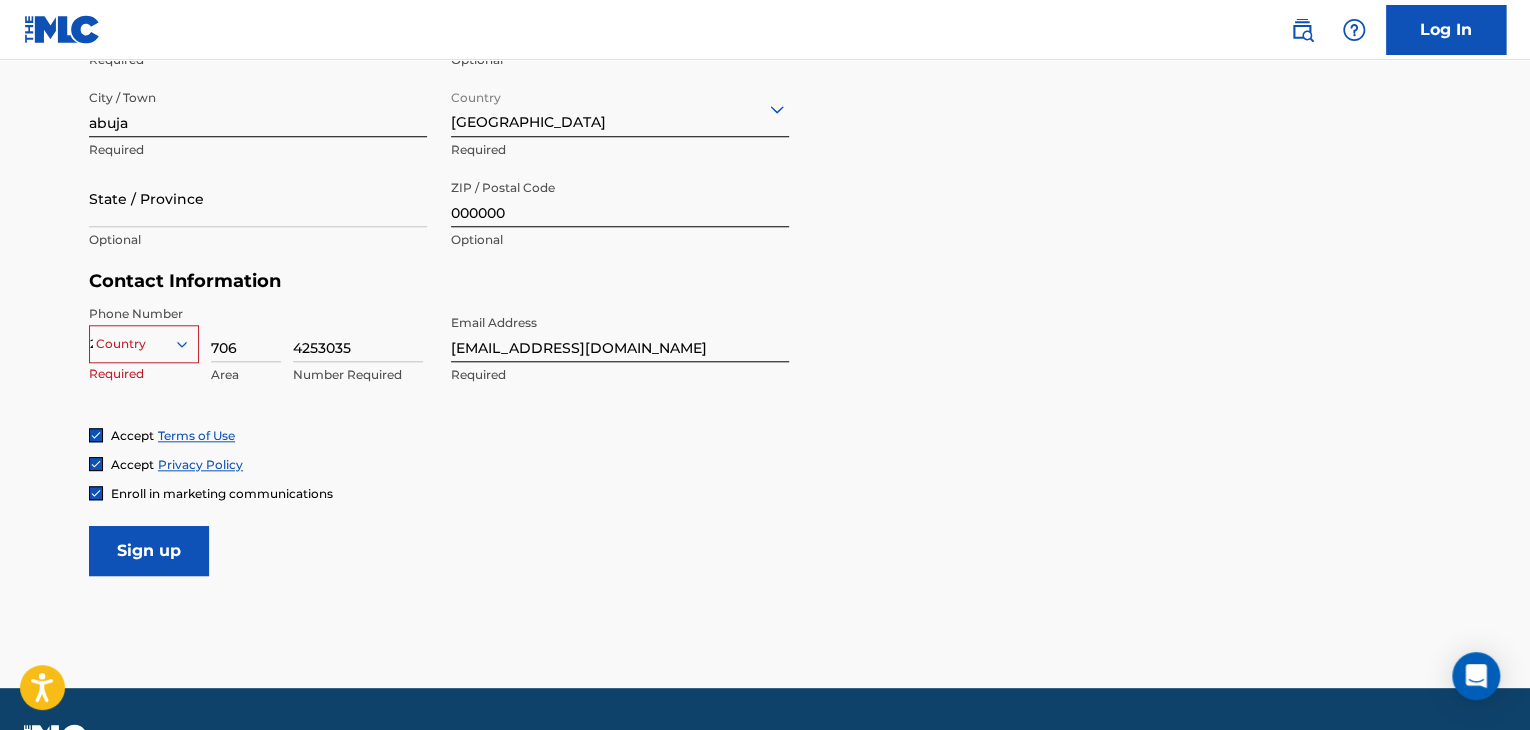 scroll, scrollTop: 833, scrollLeft: 0, axis: vertical 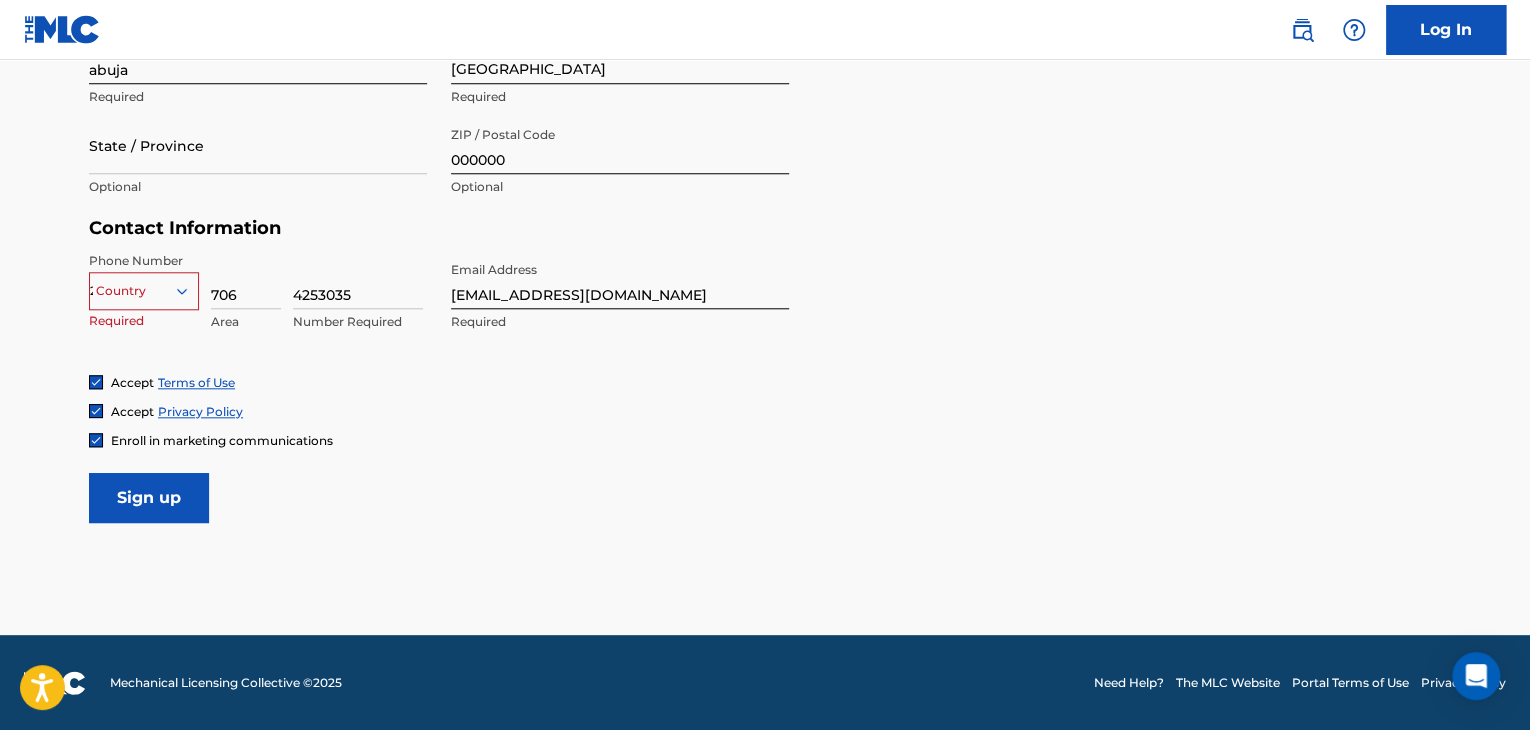 click on "234" at bounding box center (144, 291) 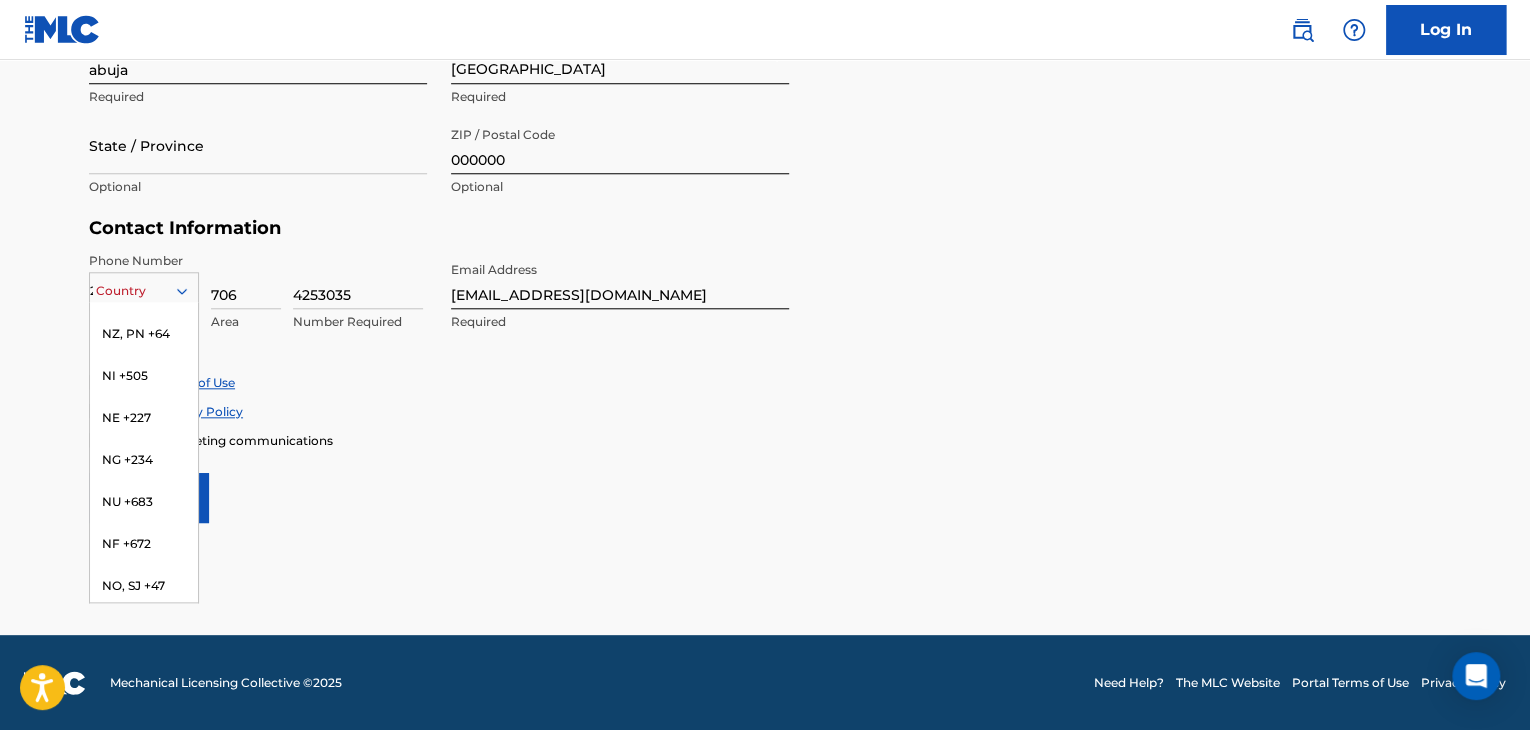 scroll, scrollTop: 5920, scrollLeft: 0, axis: vertical 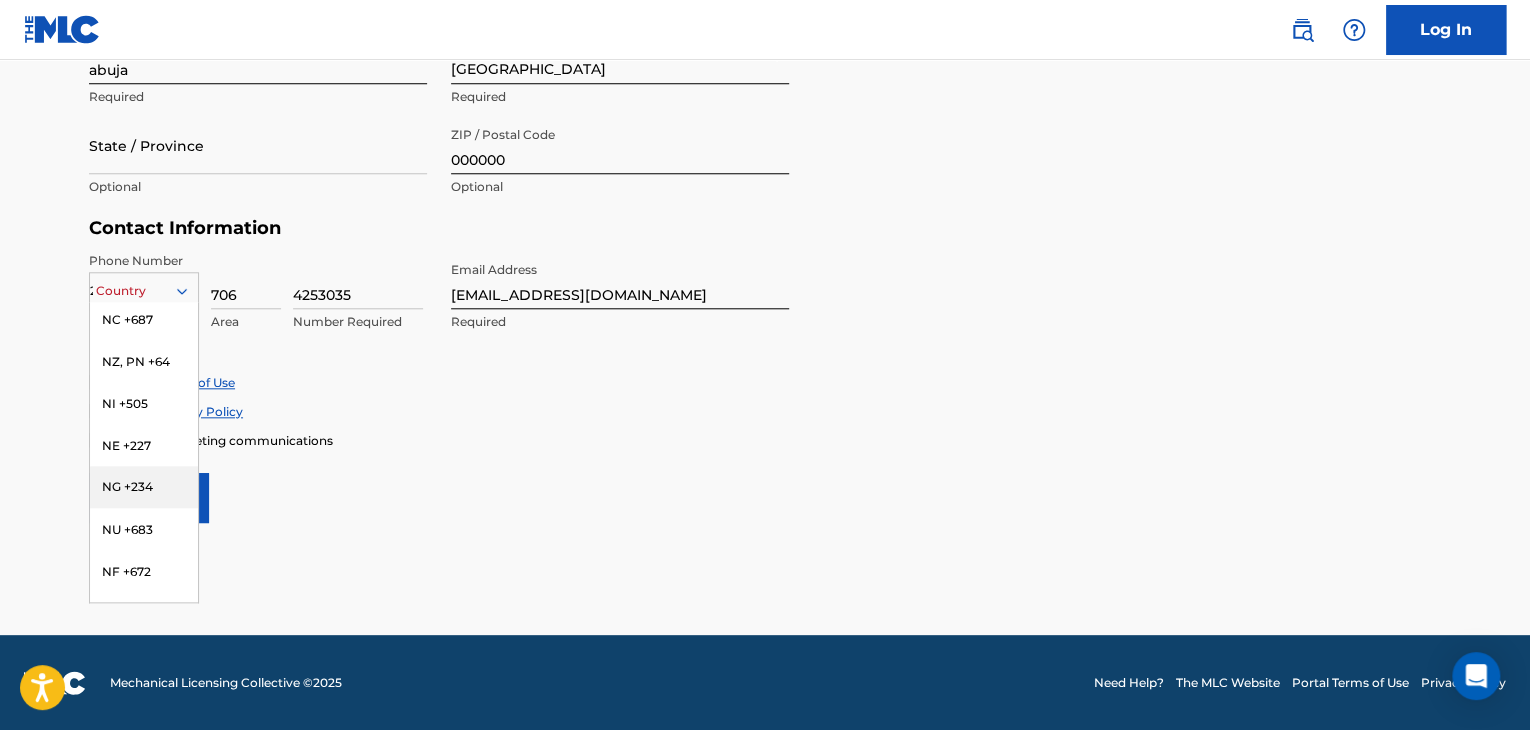 click on "NG +234" at bounding box center (144, 487) 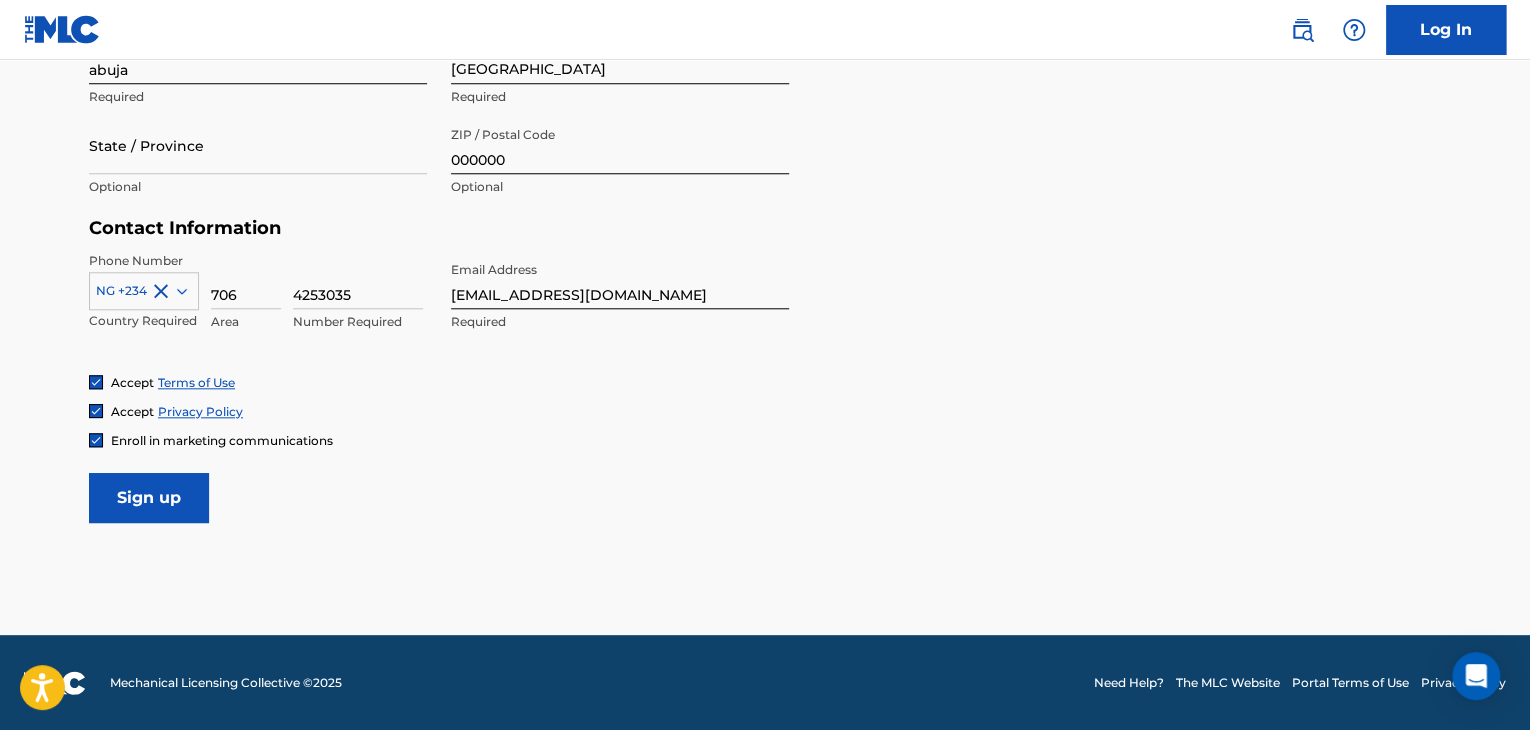 click on "Sign up" at bounding box center (149, 498) 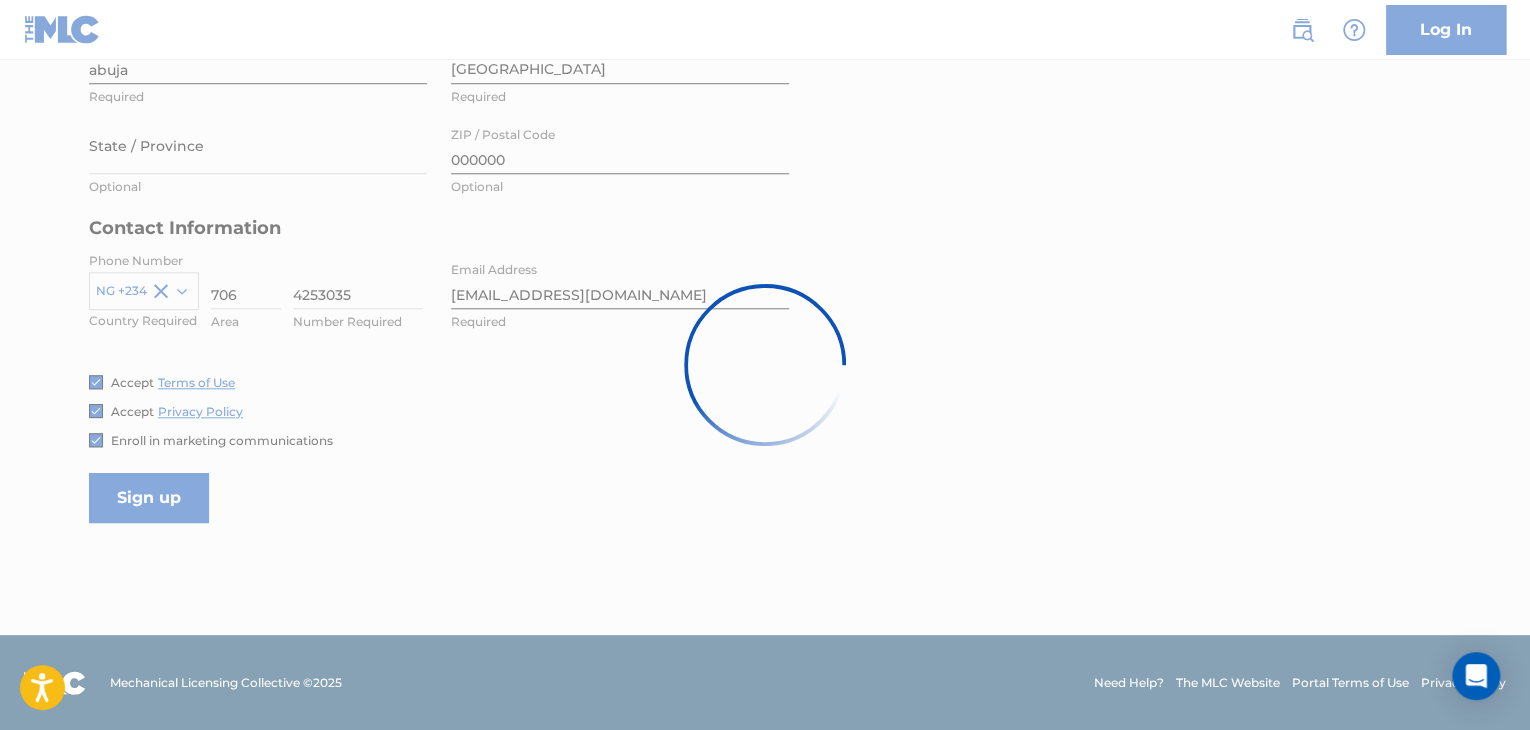 scroll, scrollTop: 0, scrollLeft: 0, axis: both 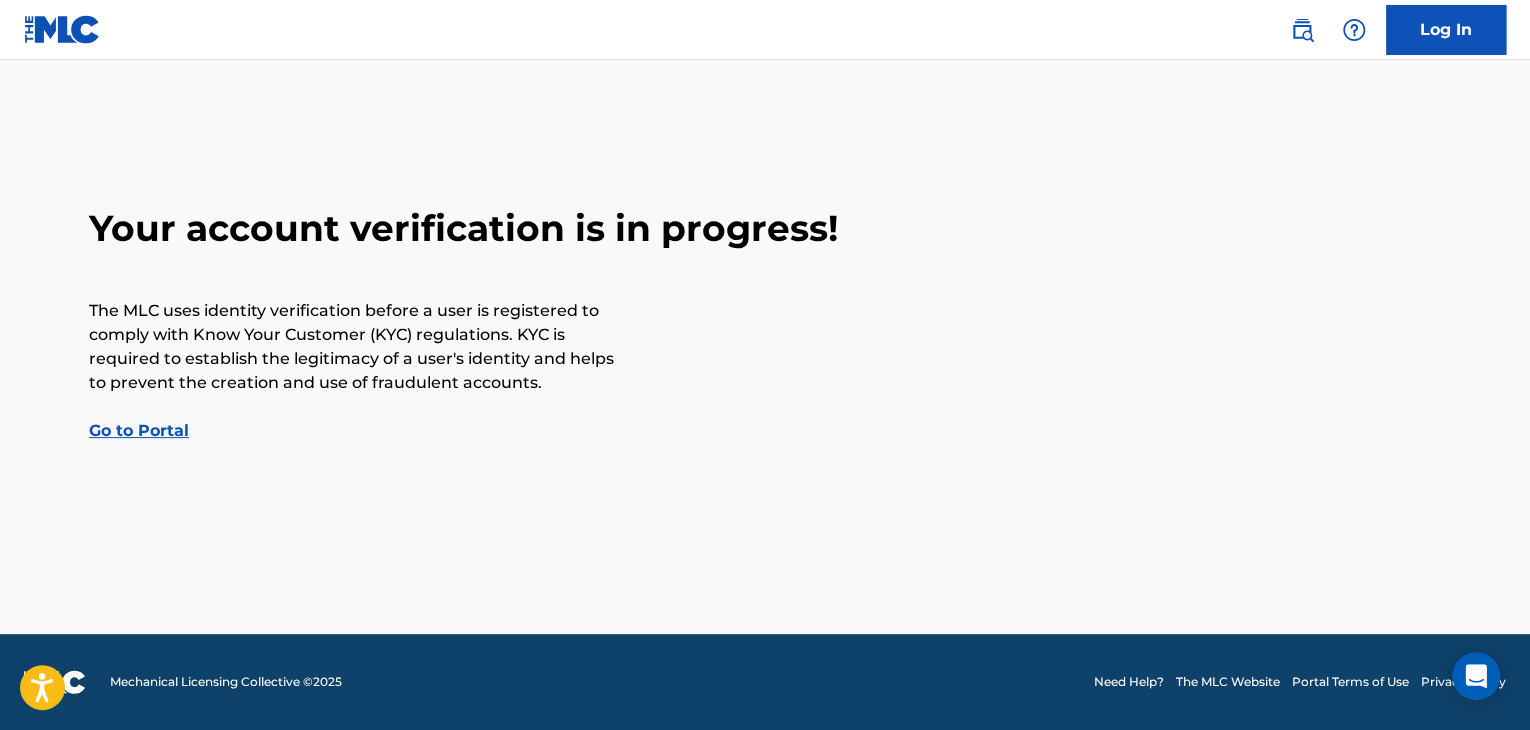 click on "Go to Portal" at bounding box center (139, 430) 